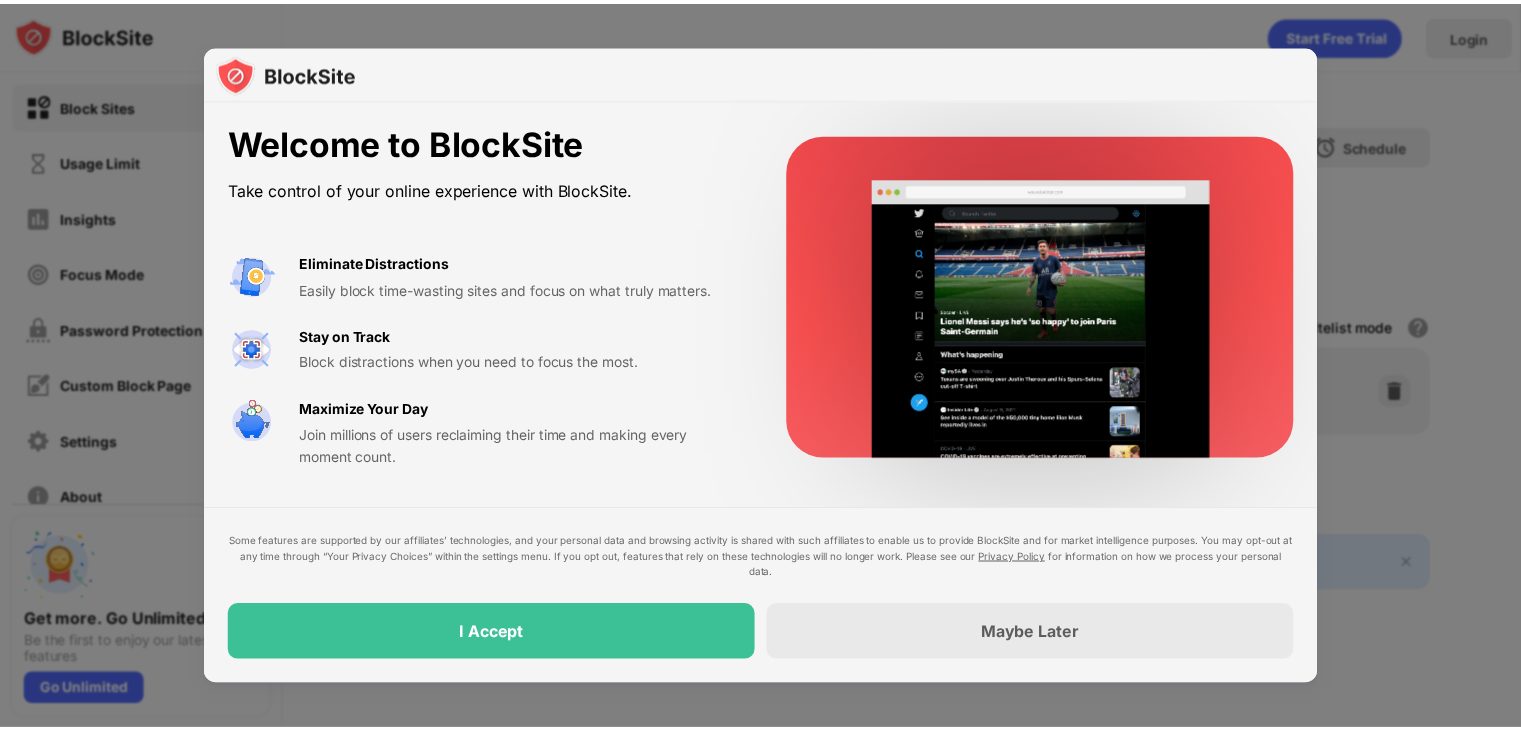 scroll, scrollTop: 0, scrollLeft: 0, axis: both 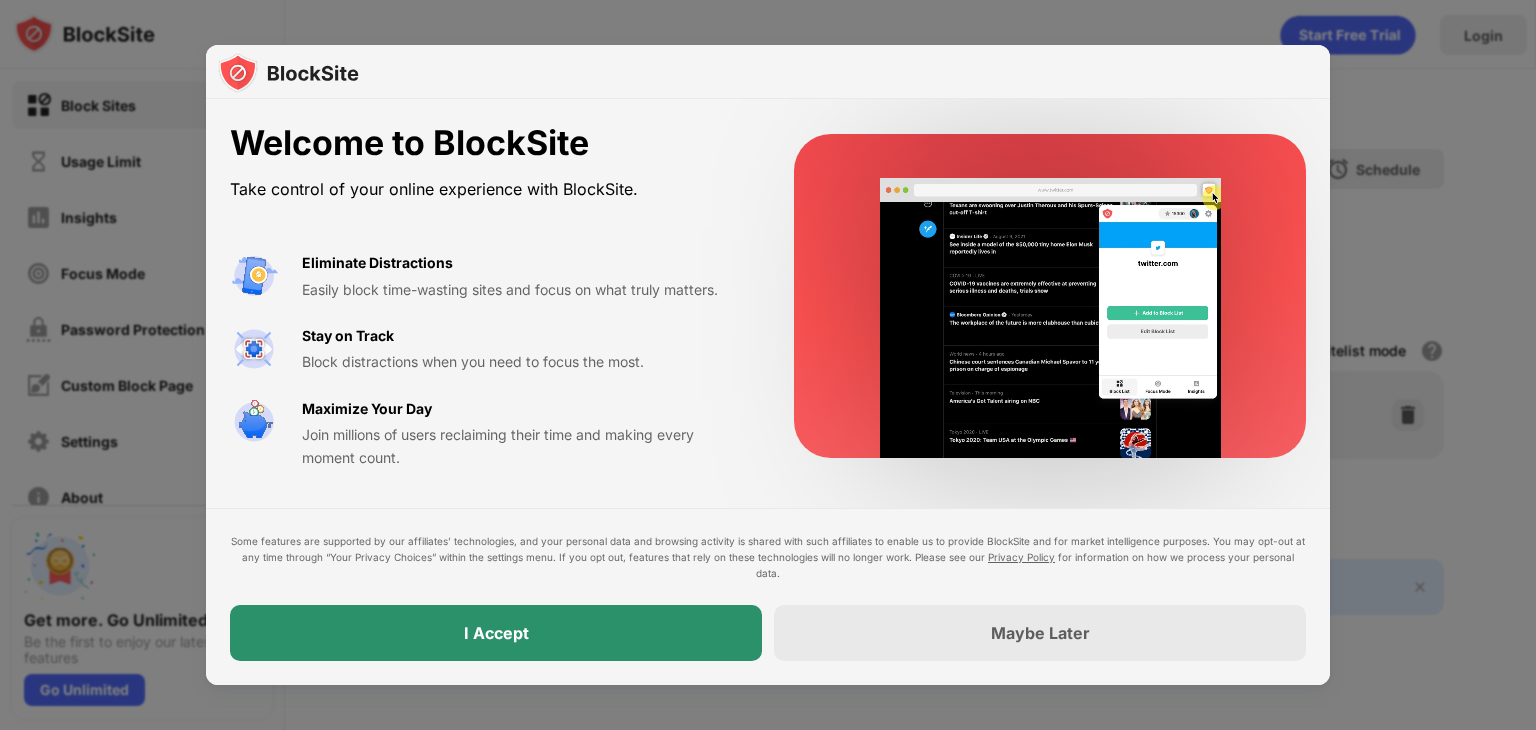 click on "I Accept" at bounding box center [496, 633] 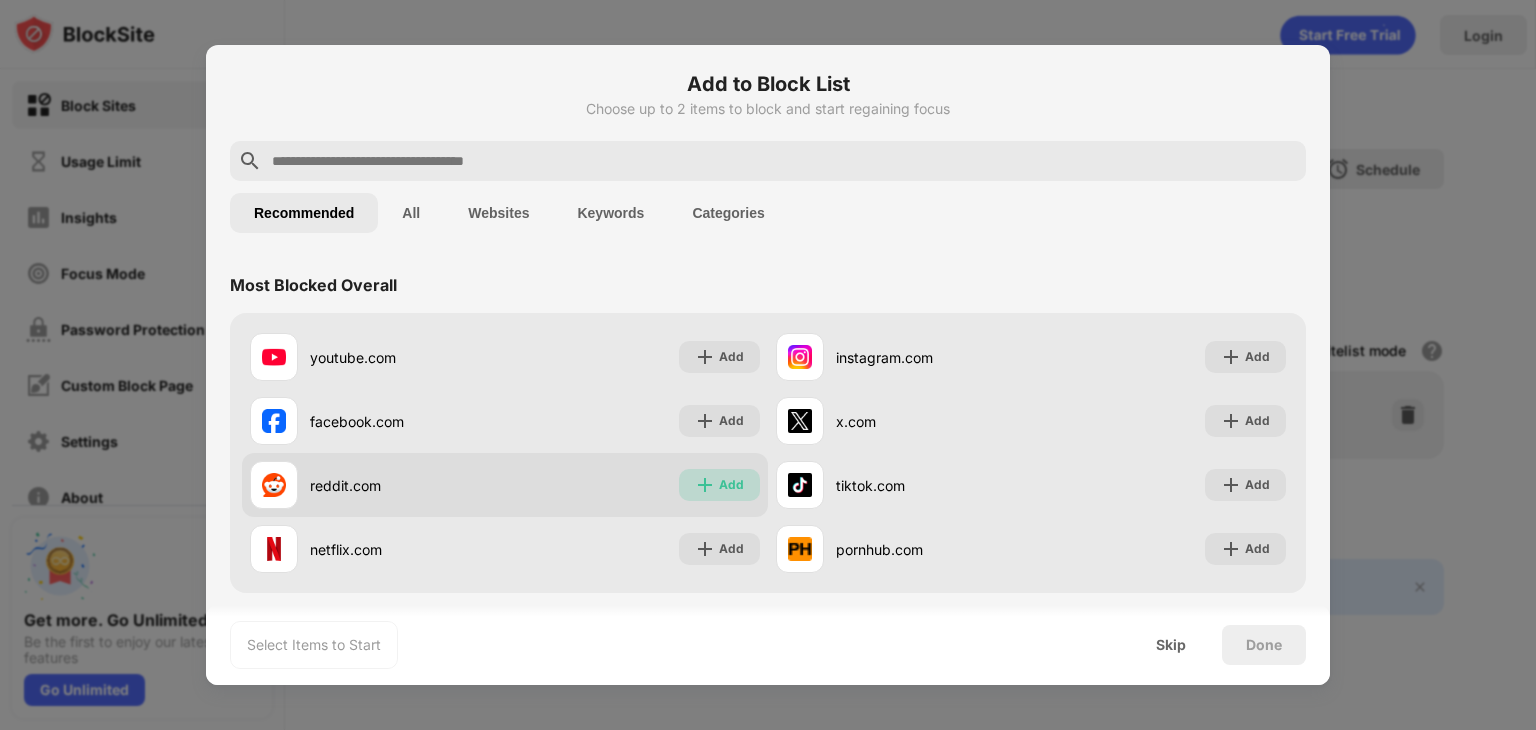 click on "Add" at bounding box center [731, 485] 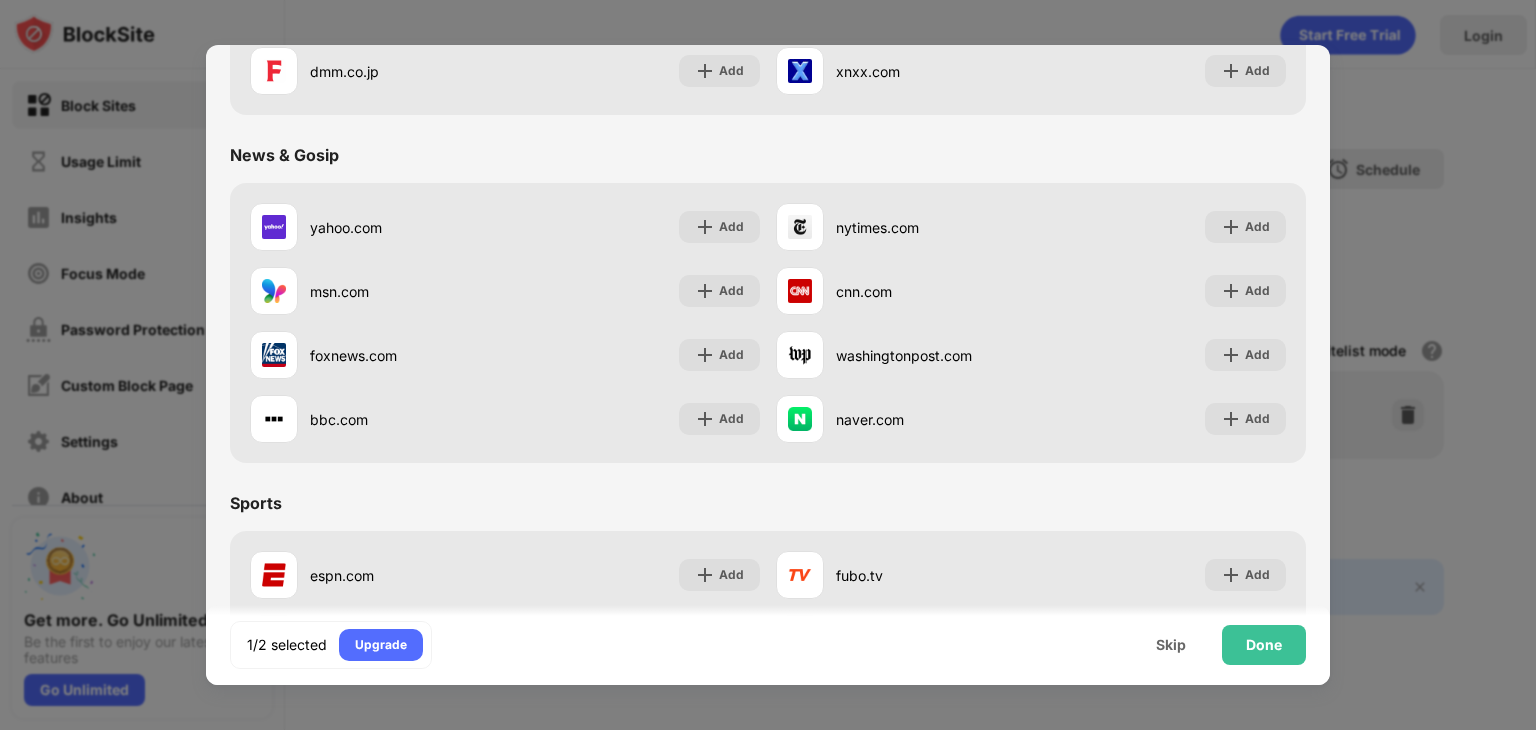 scroll, scrollTop: 1164, scrollLeft: 0, axis: vertical 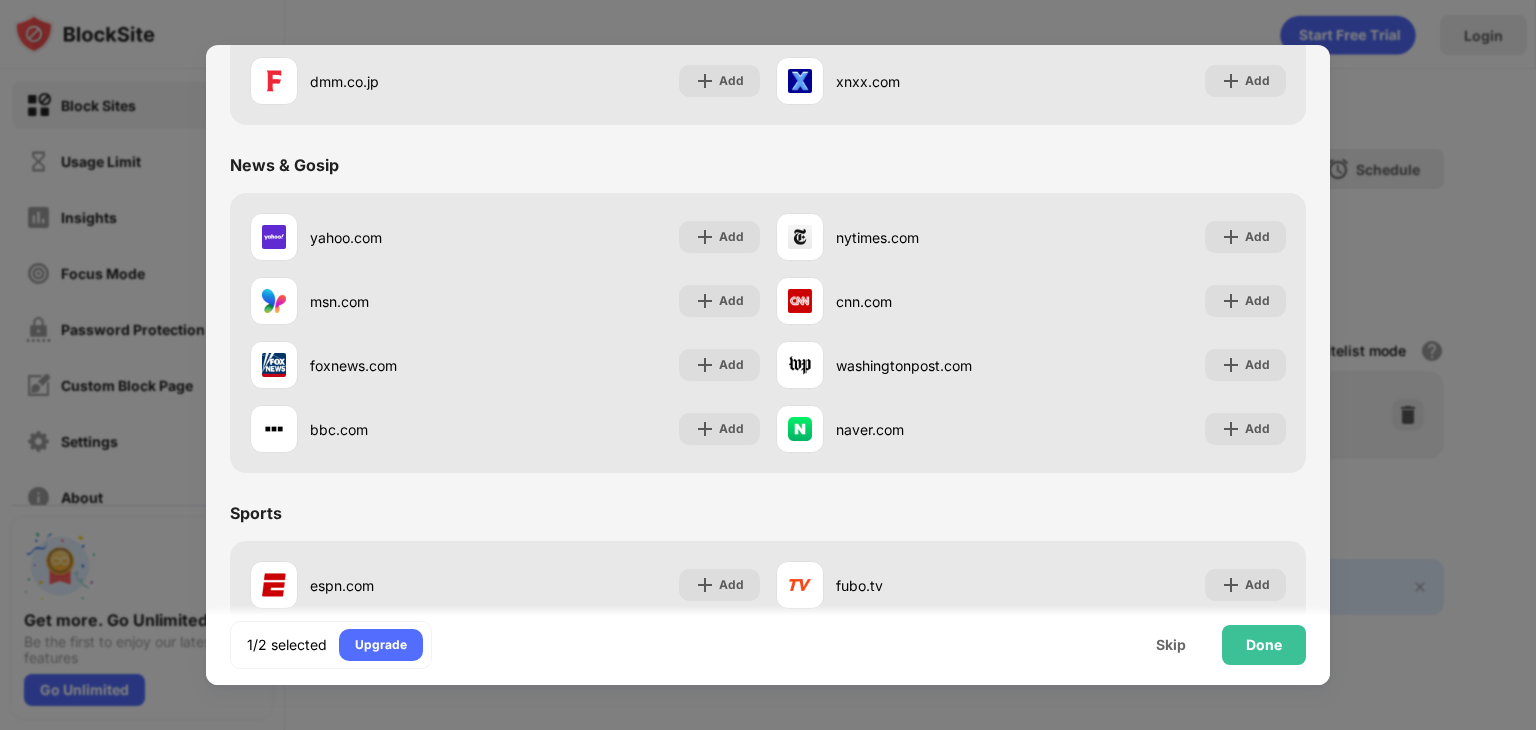 click at bounding box center (768, 365) 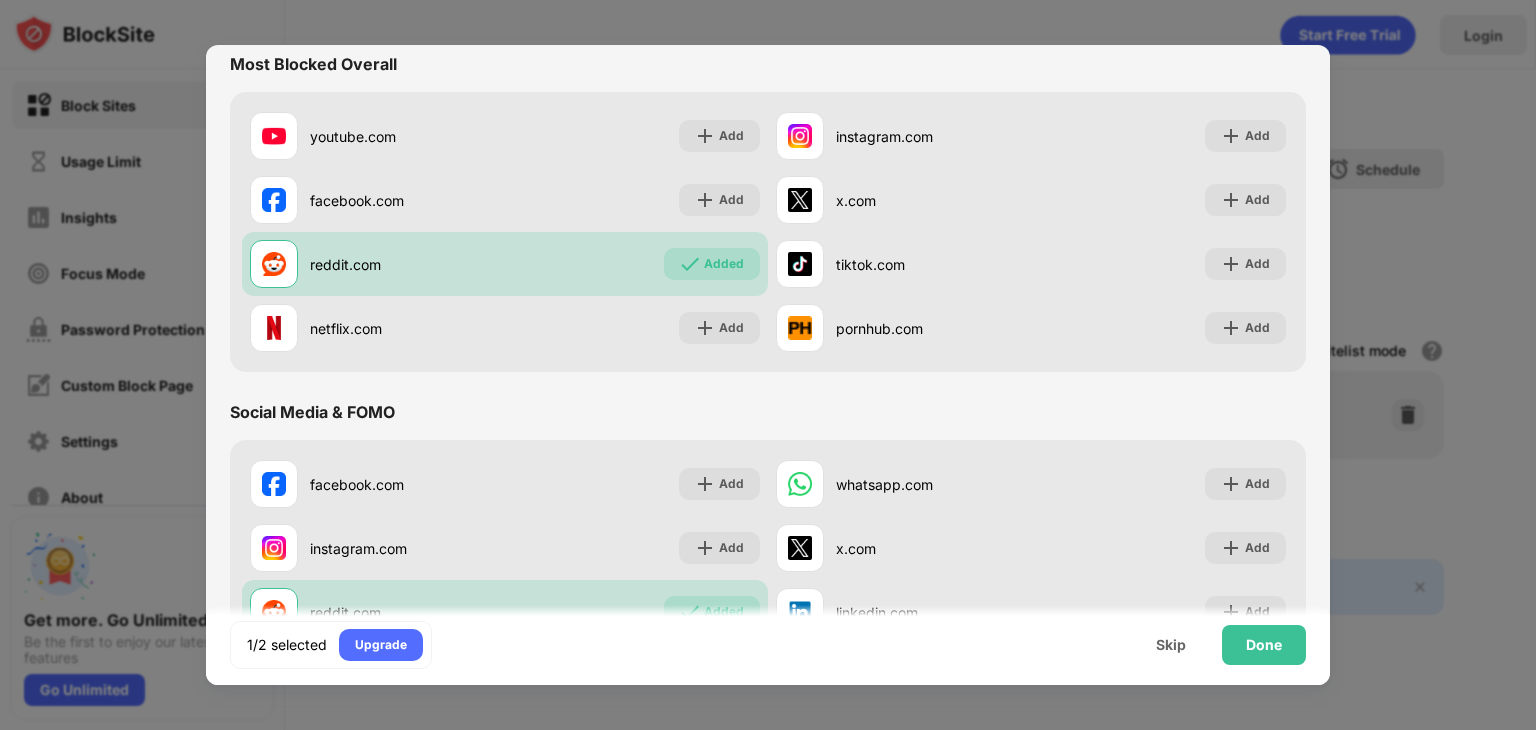 scroll, scrollTop: 0, scrollLeft: 0, axis: both 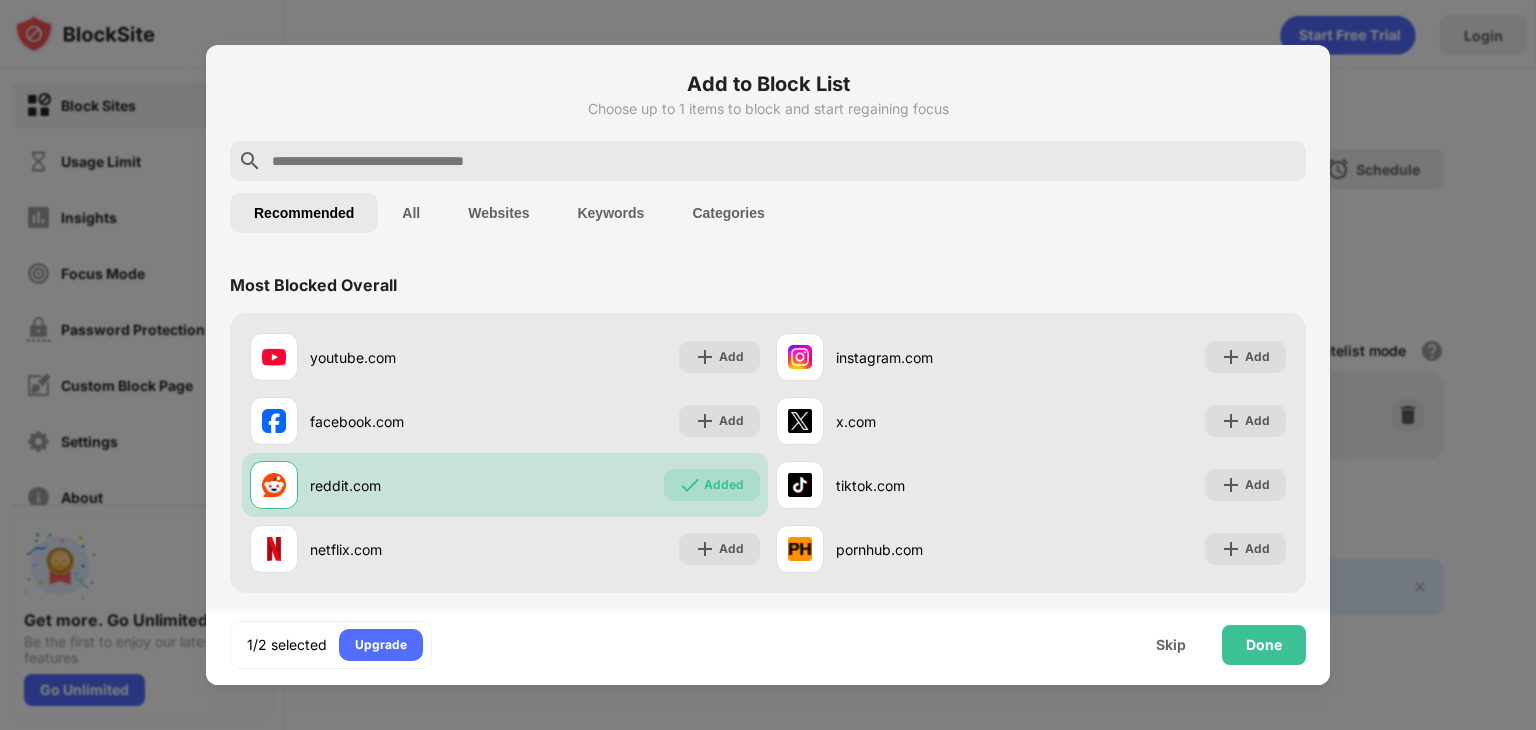 click at bounding box center (784, 161) 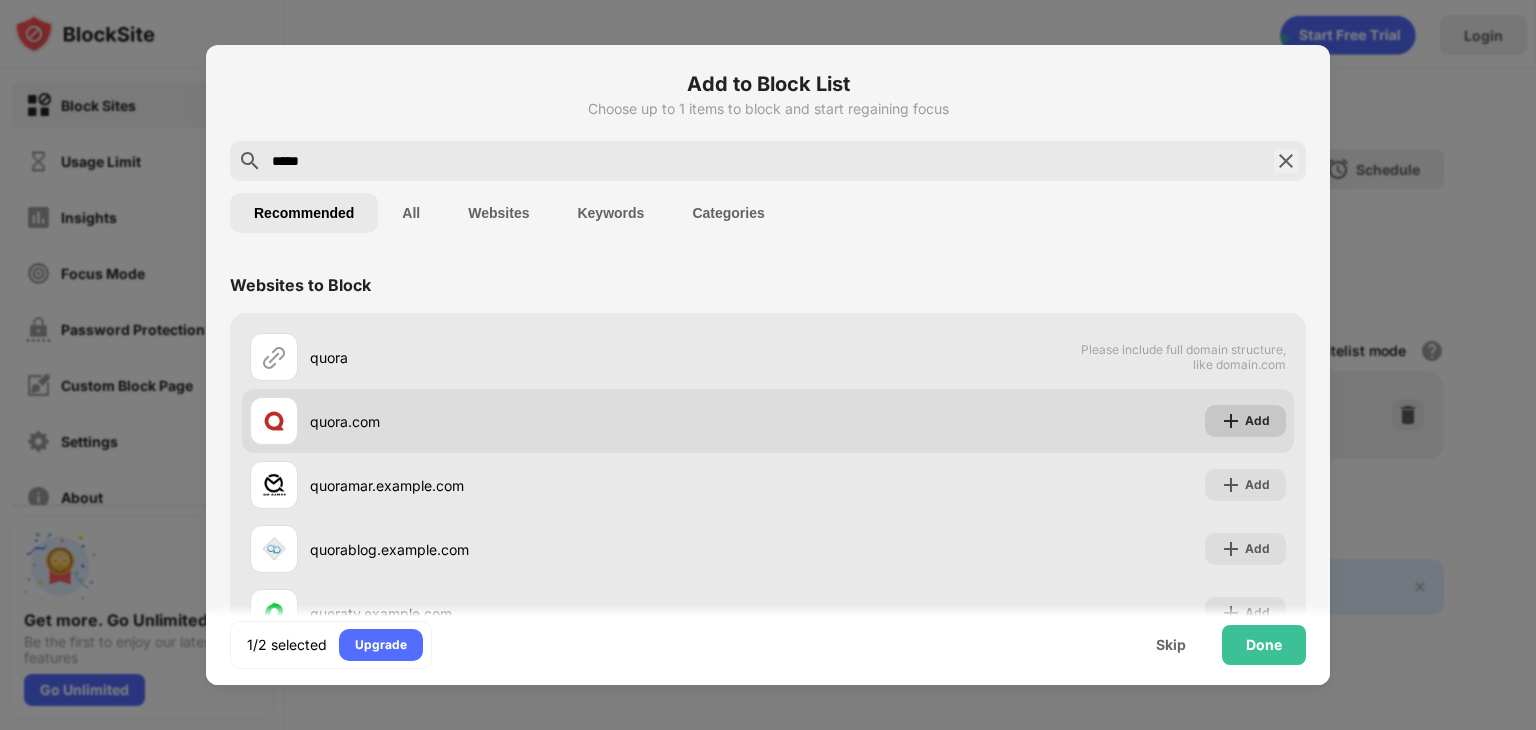 type on "*****" 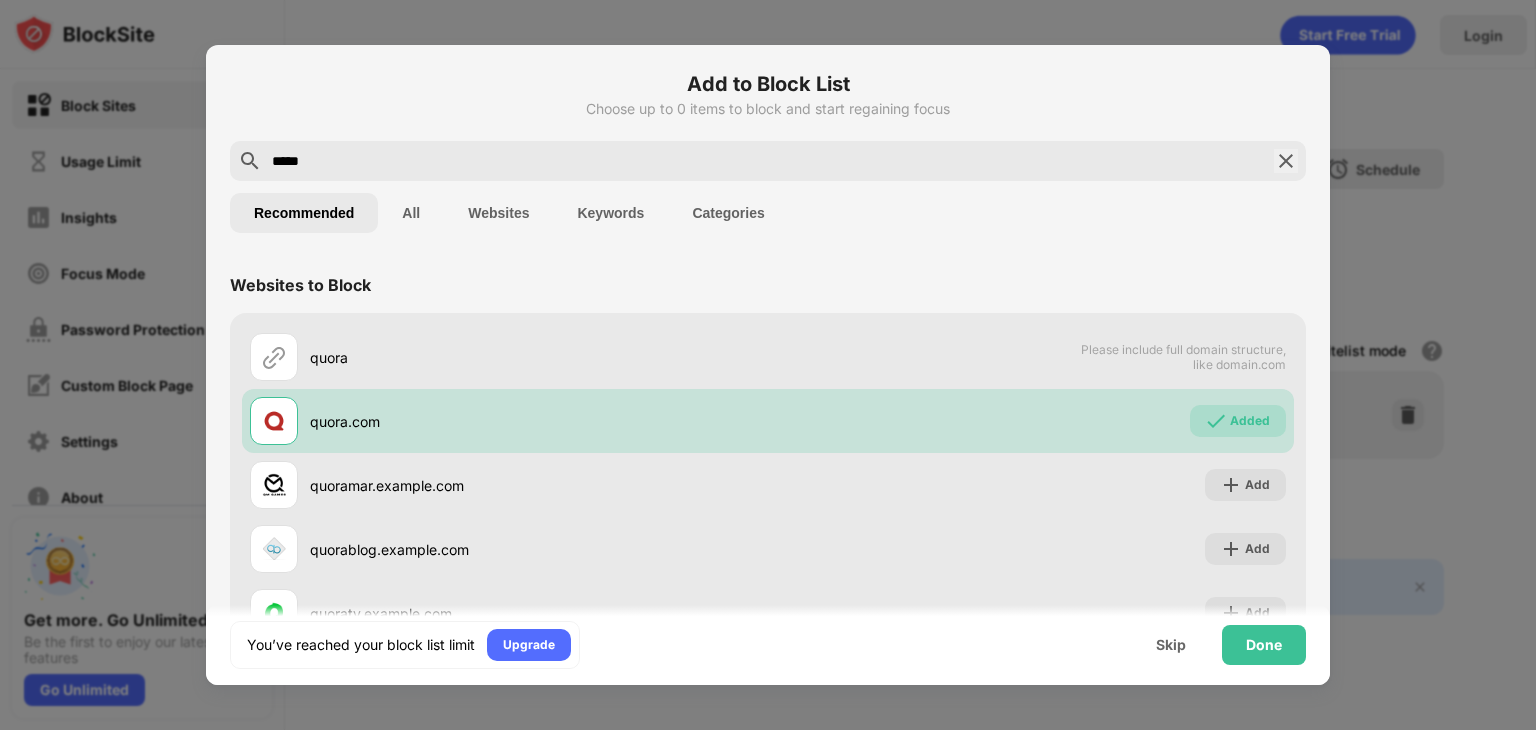 click on "Websites" at bounding box center (498, 213) 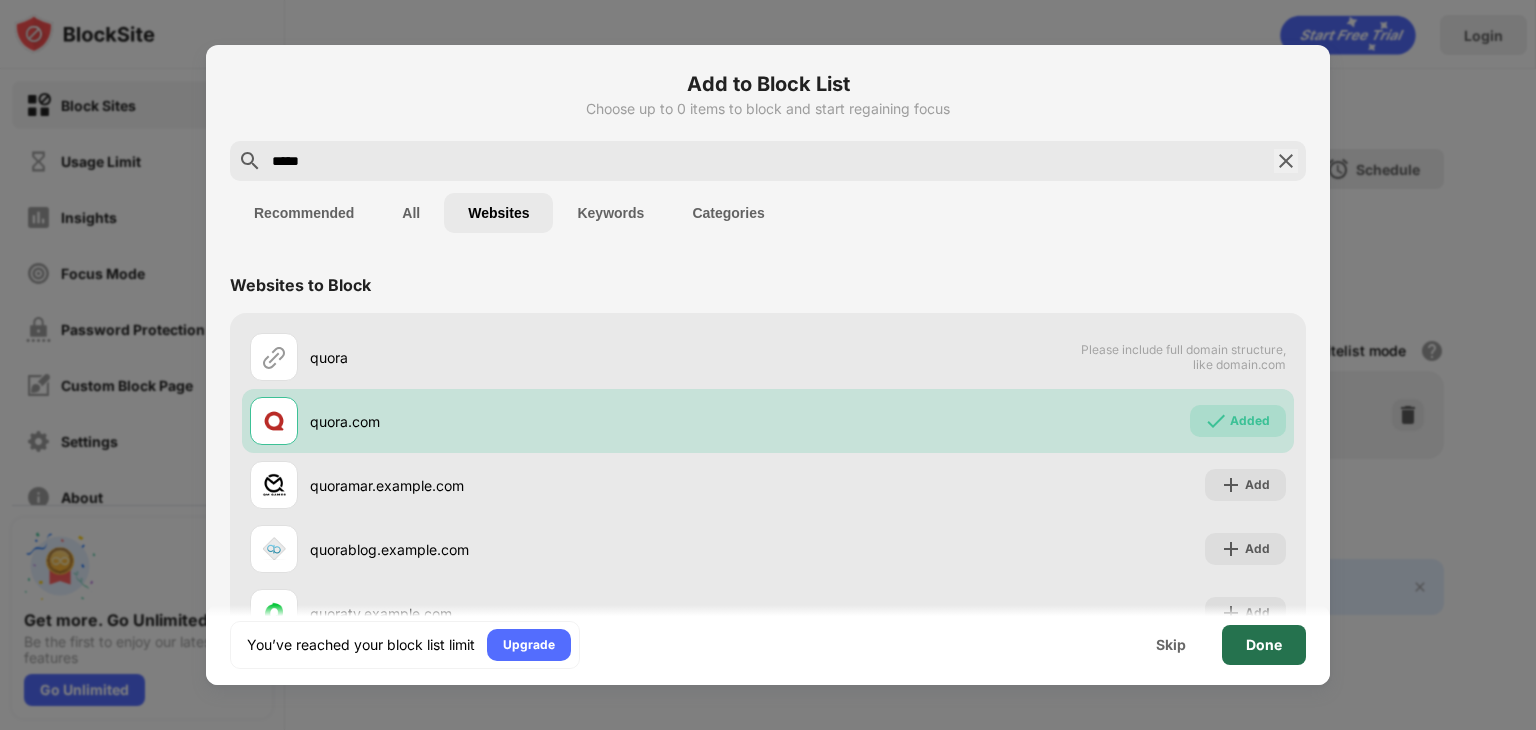 click on "Done" at bounding box center (1264, 645) 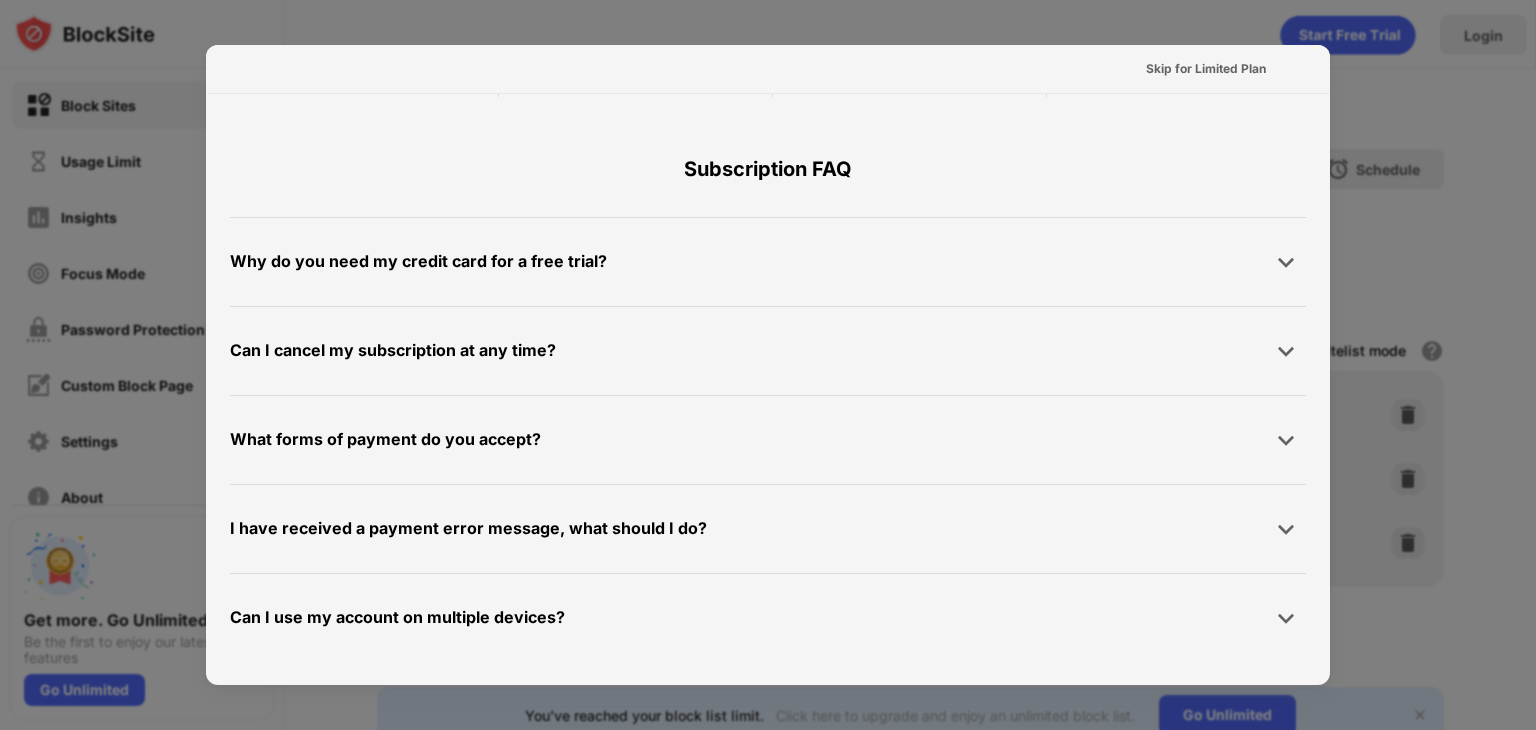 scroll, scrollTop: 0, scrollLeft: 0, axis: both 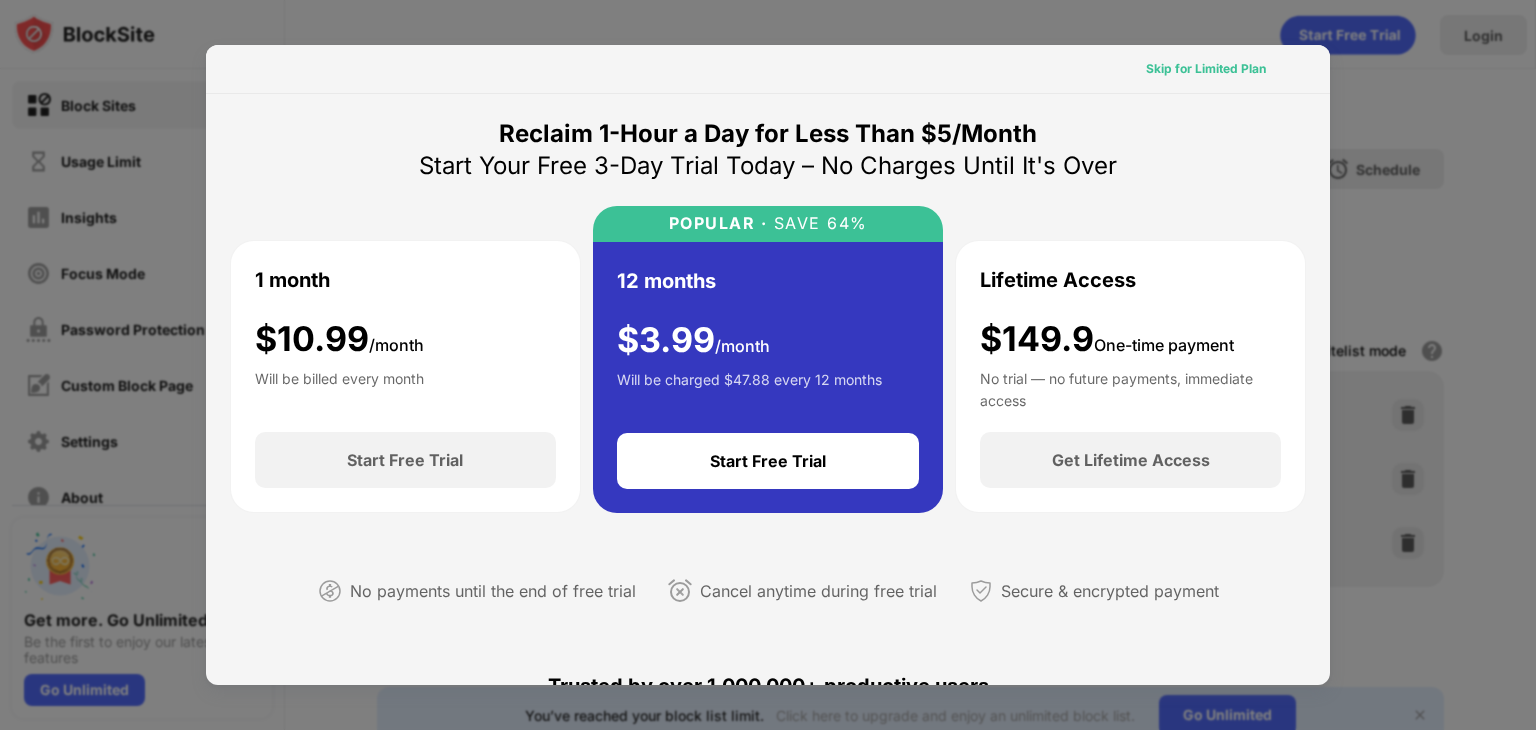 click on "Skip for Limited Plan" at bounding box center (1206, 69) 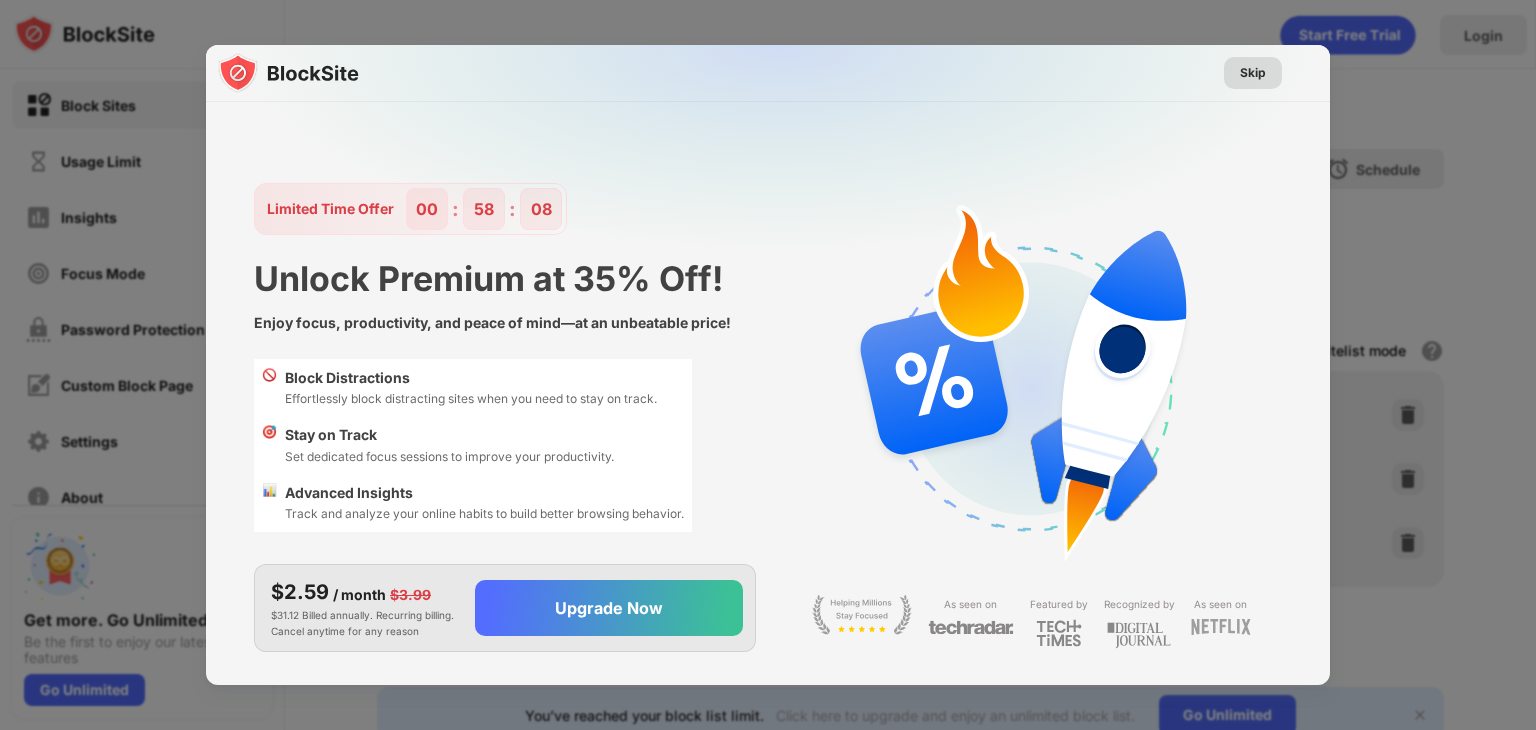 click on "Skip" at bounding box center (1253, 73) 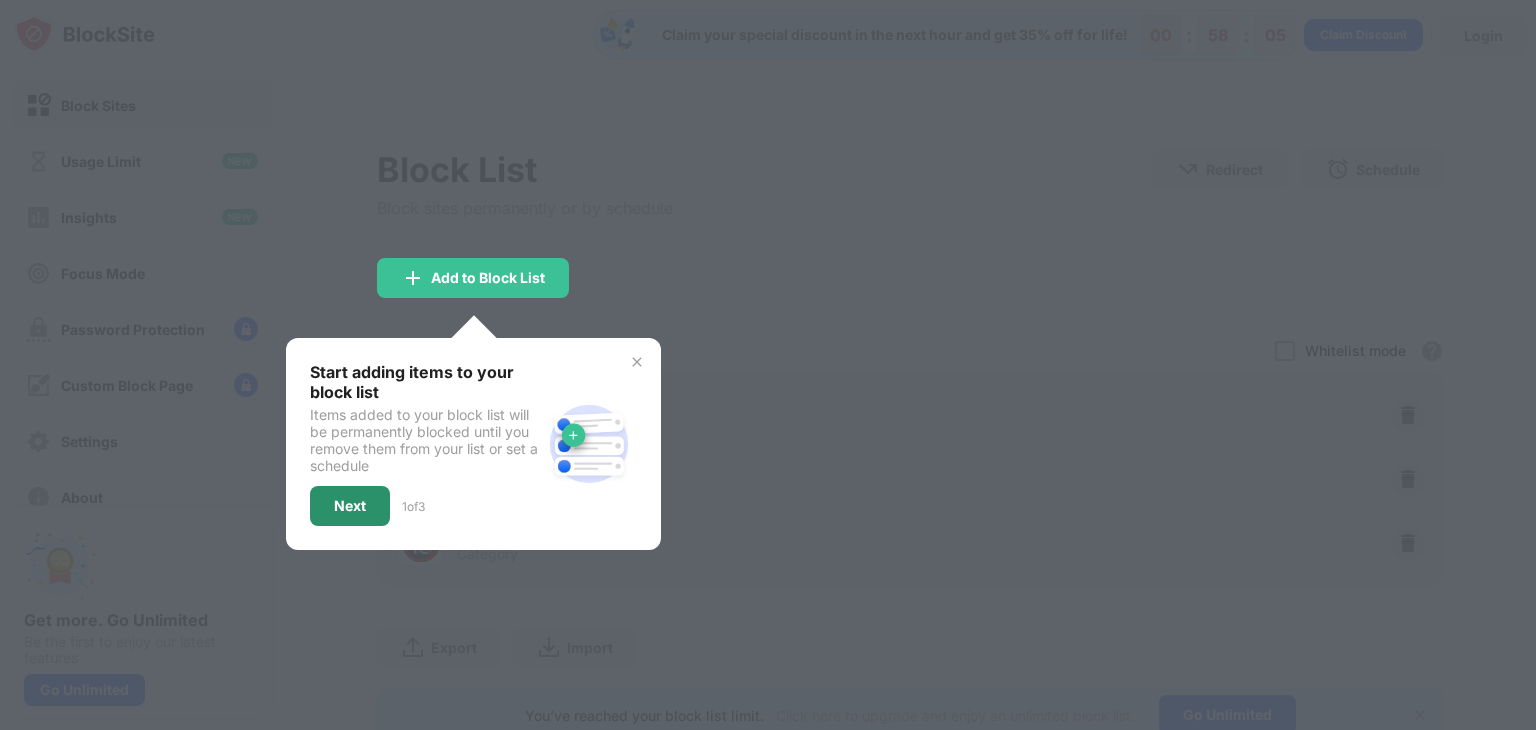 click on "Next" at bounding box center (350, 506) 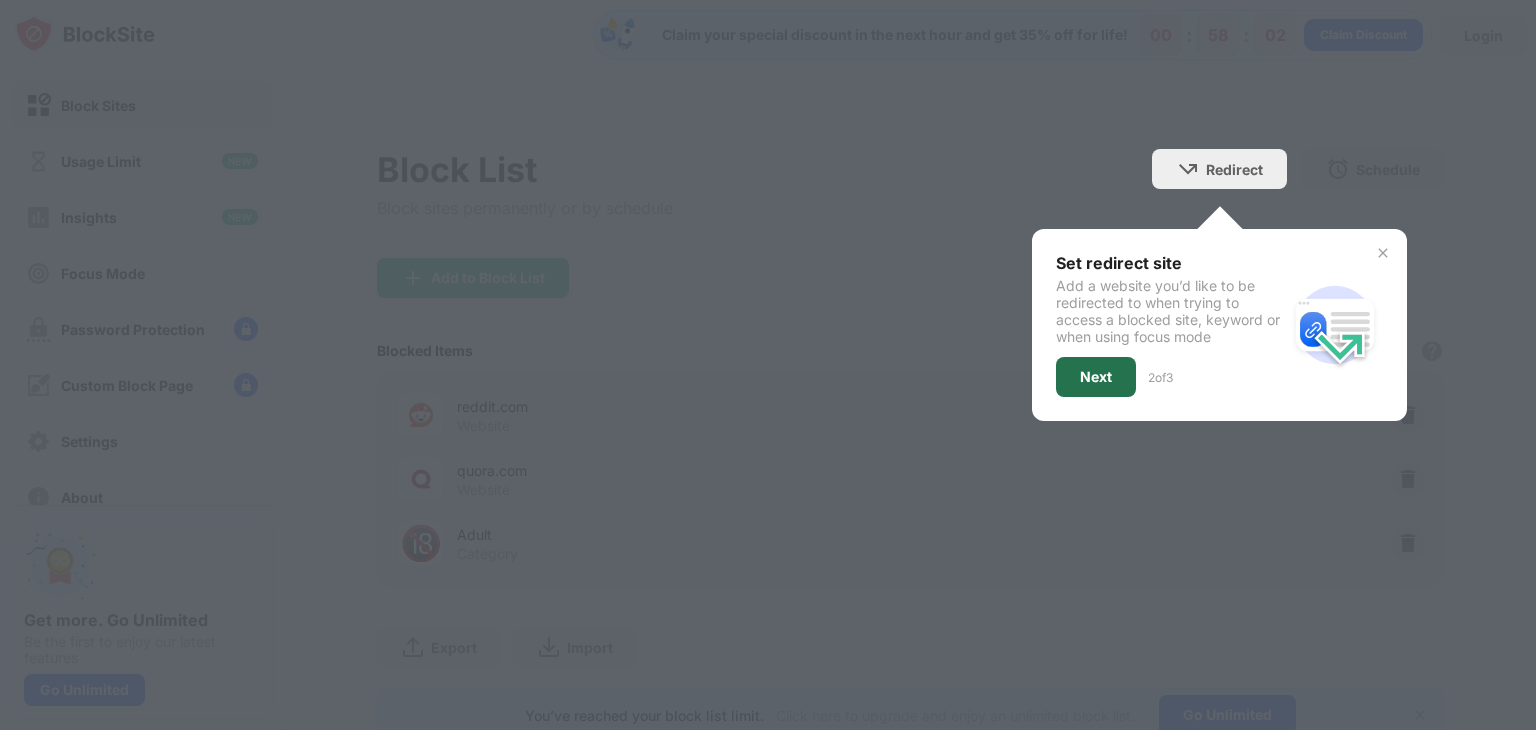 click on "Next" at bounding box center (1096, 377) 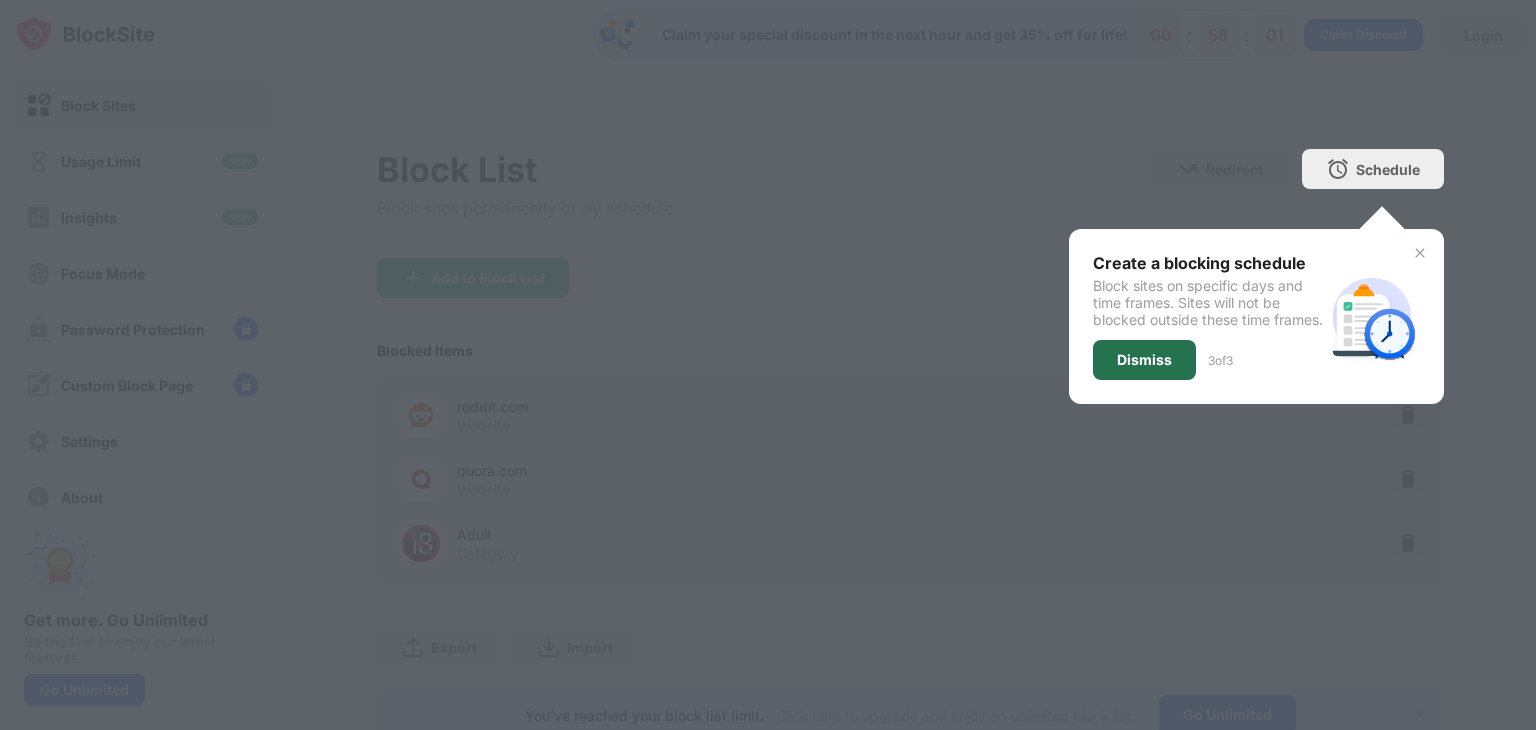 click on "Dismiss" at bounding box center (1144, 360) 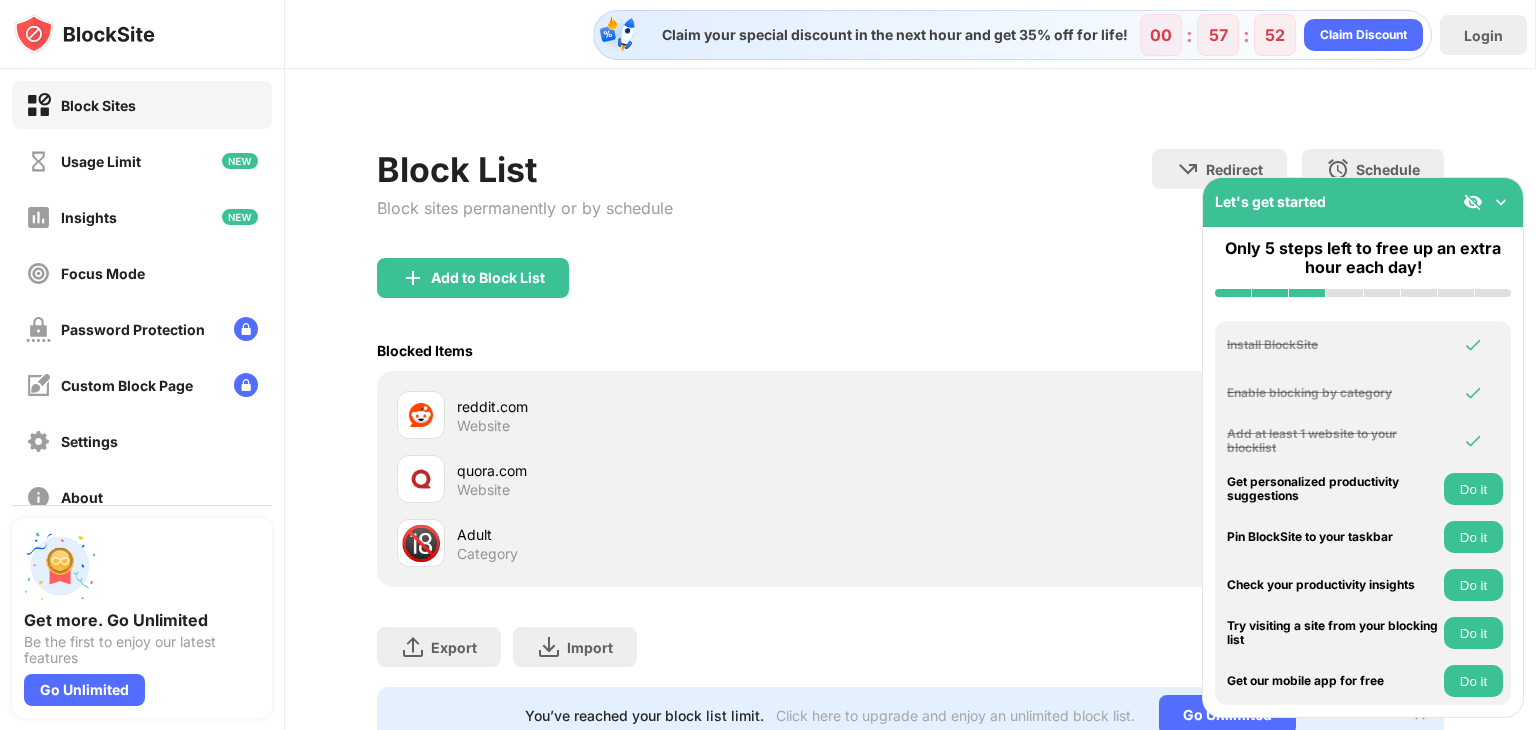 click on "Add to Block List" at bounding box center [910, 294] 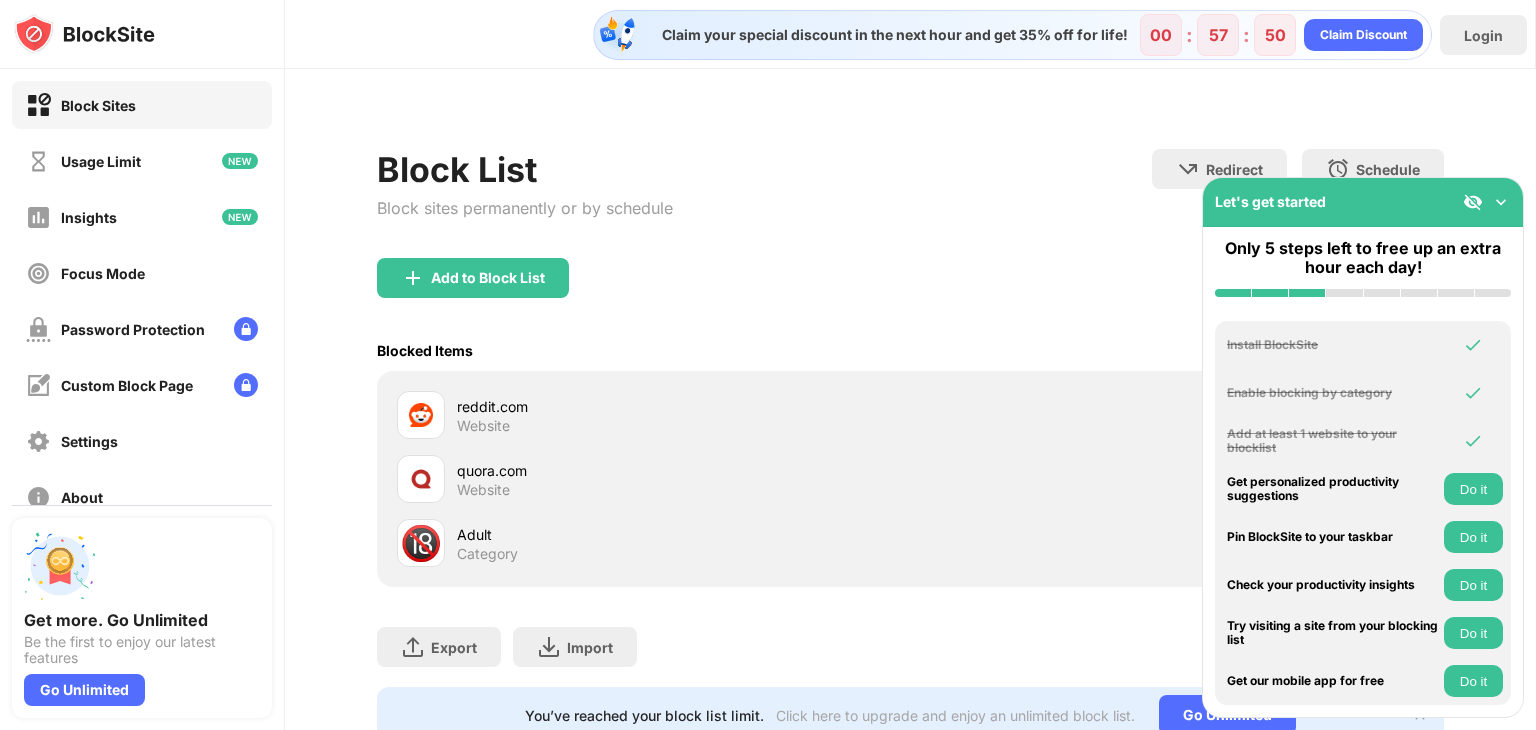click at bounding box center (1501, 202) 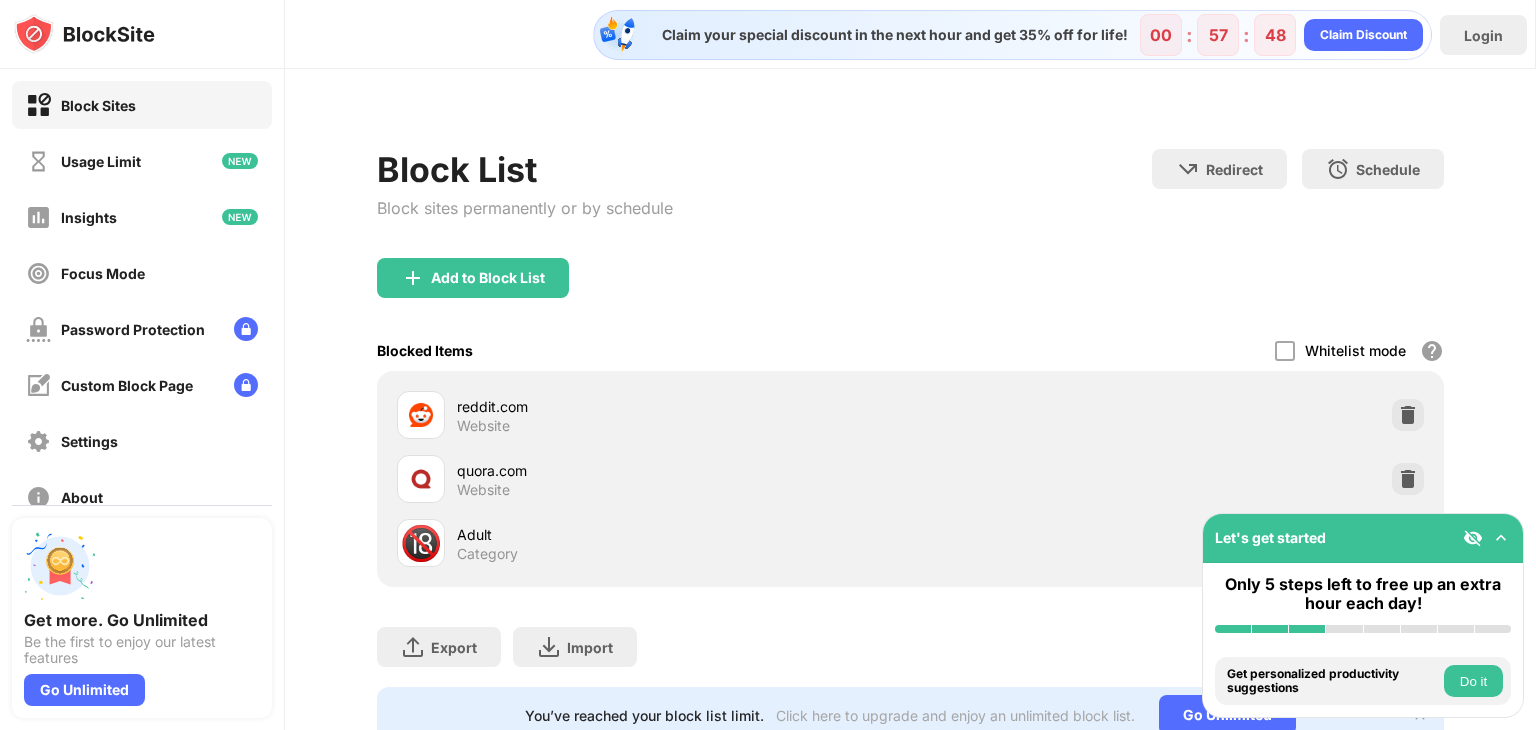 click at bounding box center (1501, 538) 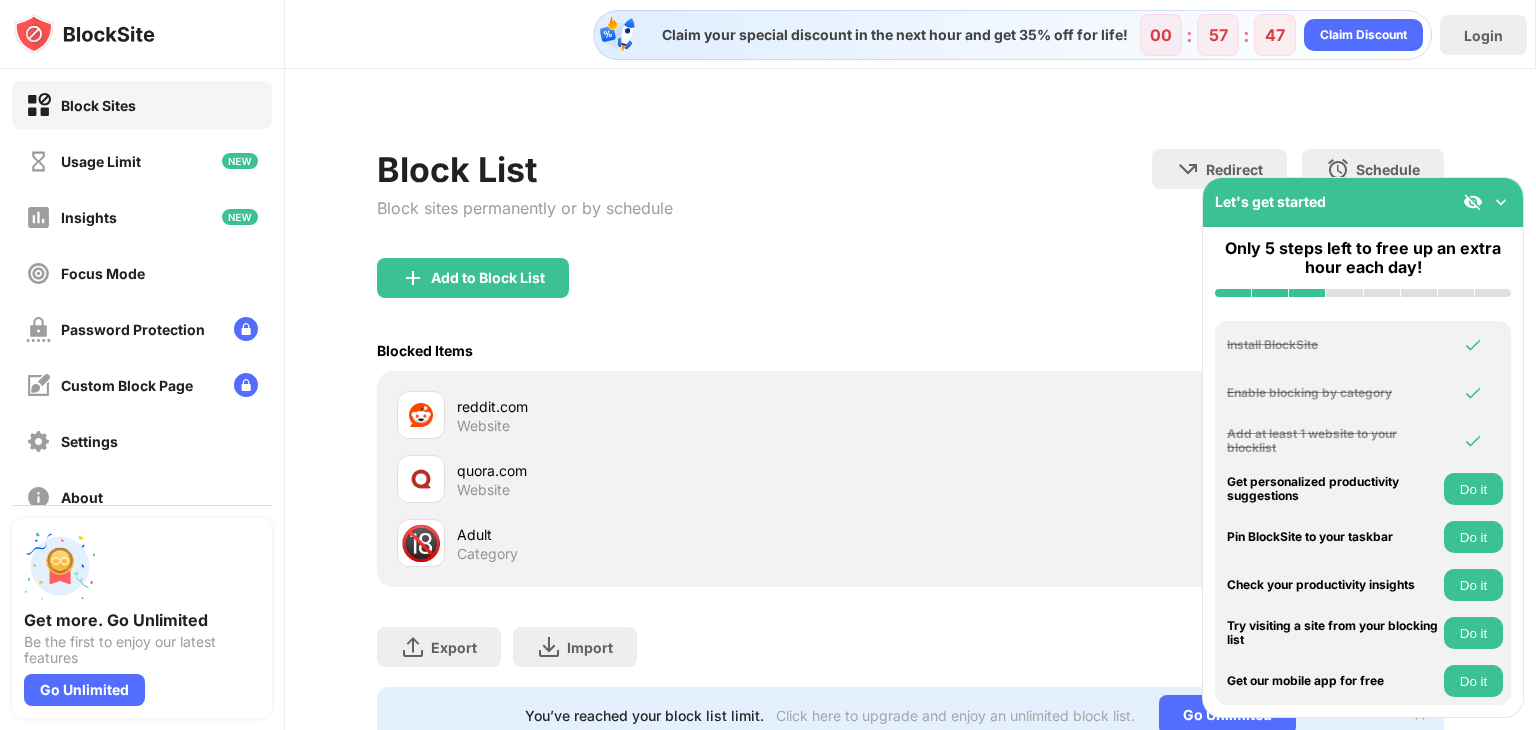 click at bounding box center (1501, 202) 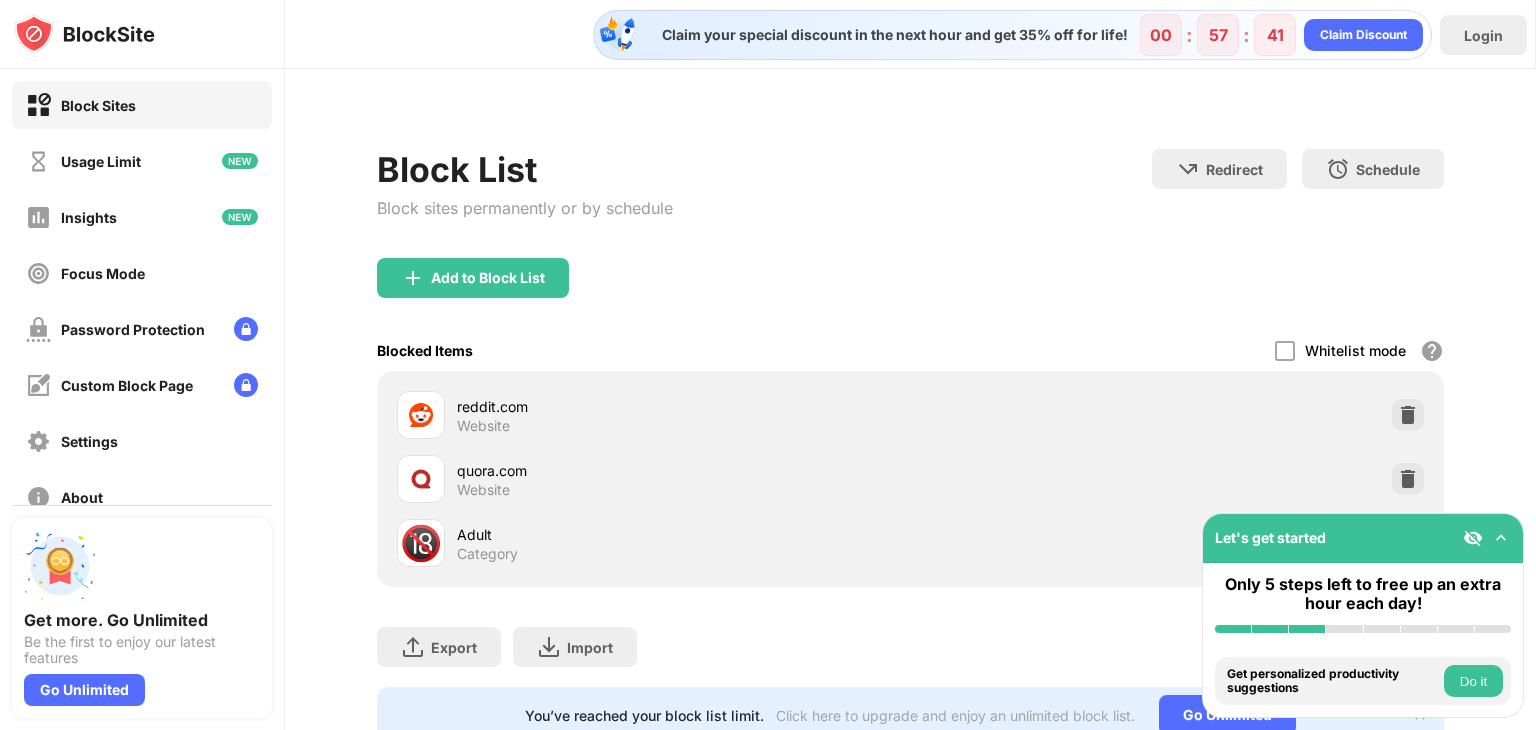 scroll, scrollTop: 83, scrollLeft: 0, axis: vertical 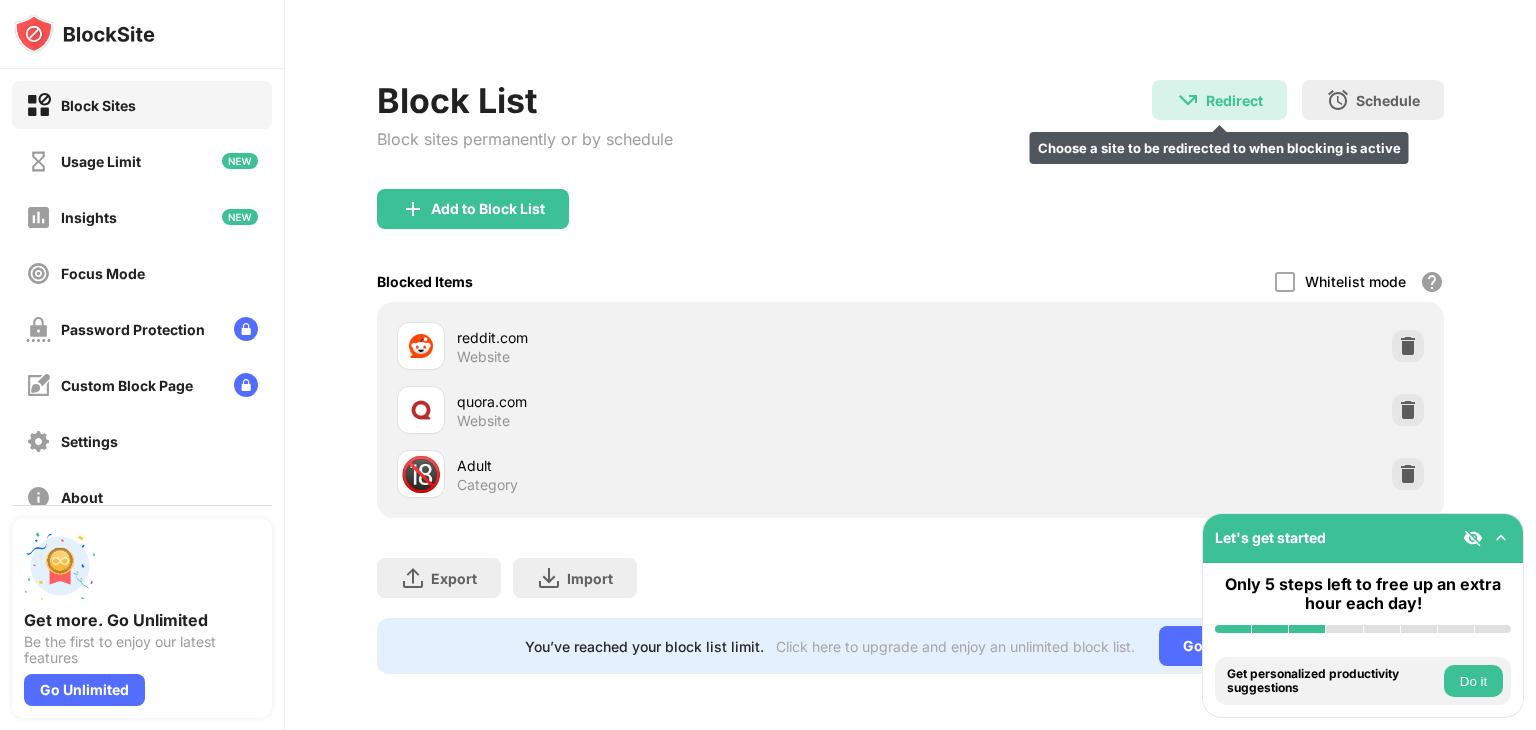 click on "Redirect" at bounding box center (1234, 100) 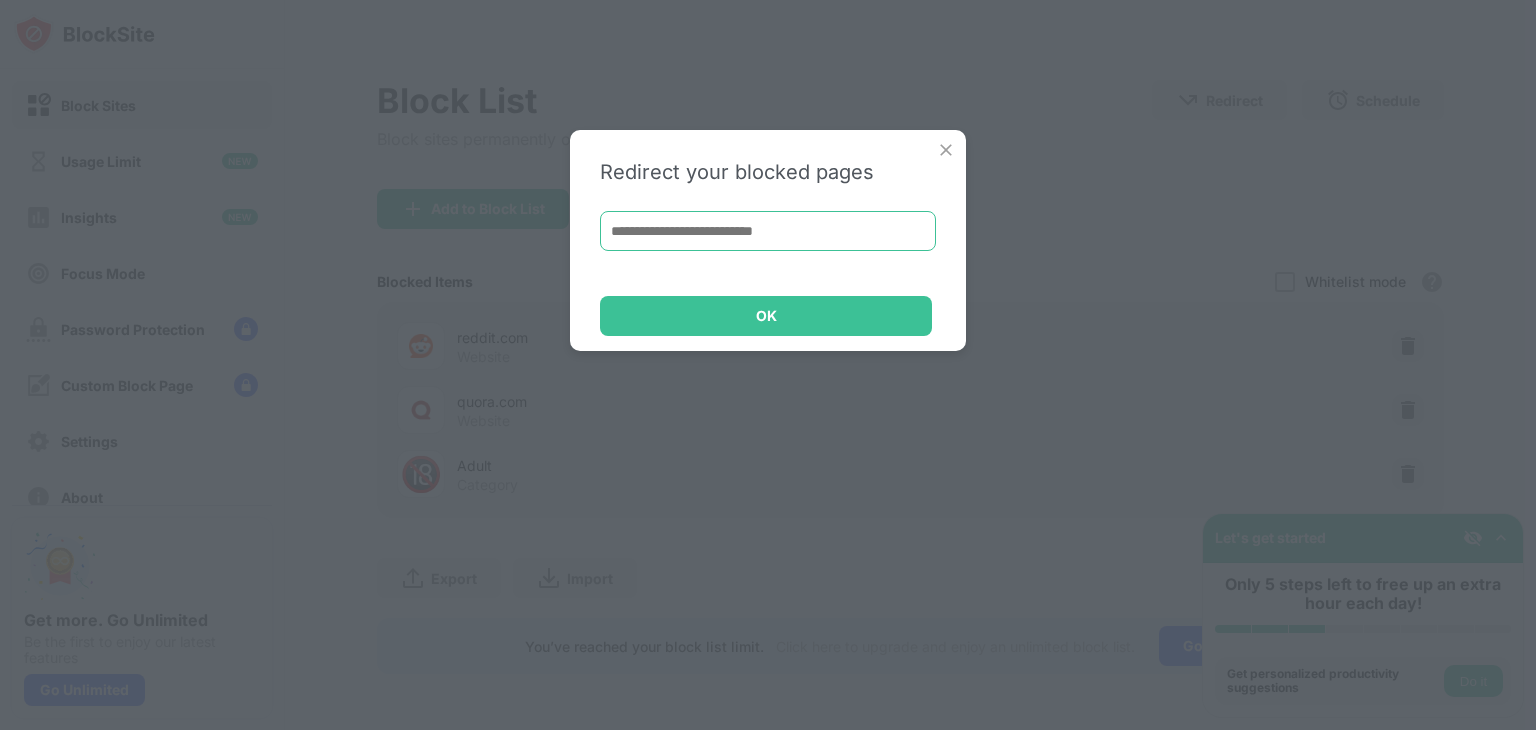 click at bounding box center [768, 231] 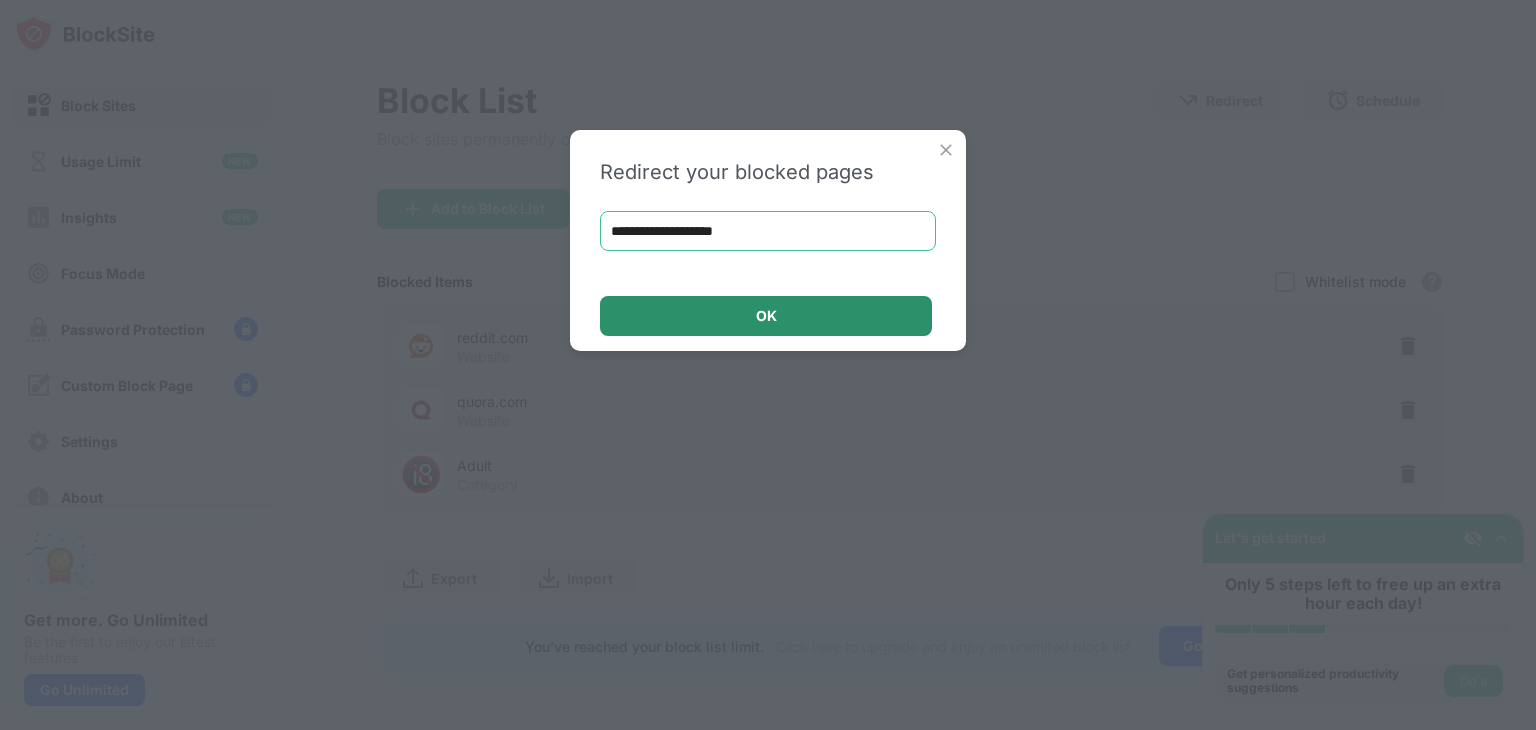 type on "**********" 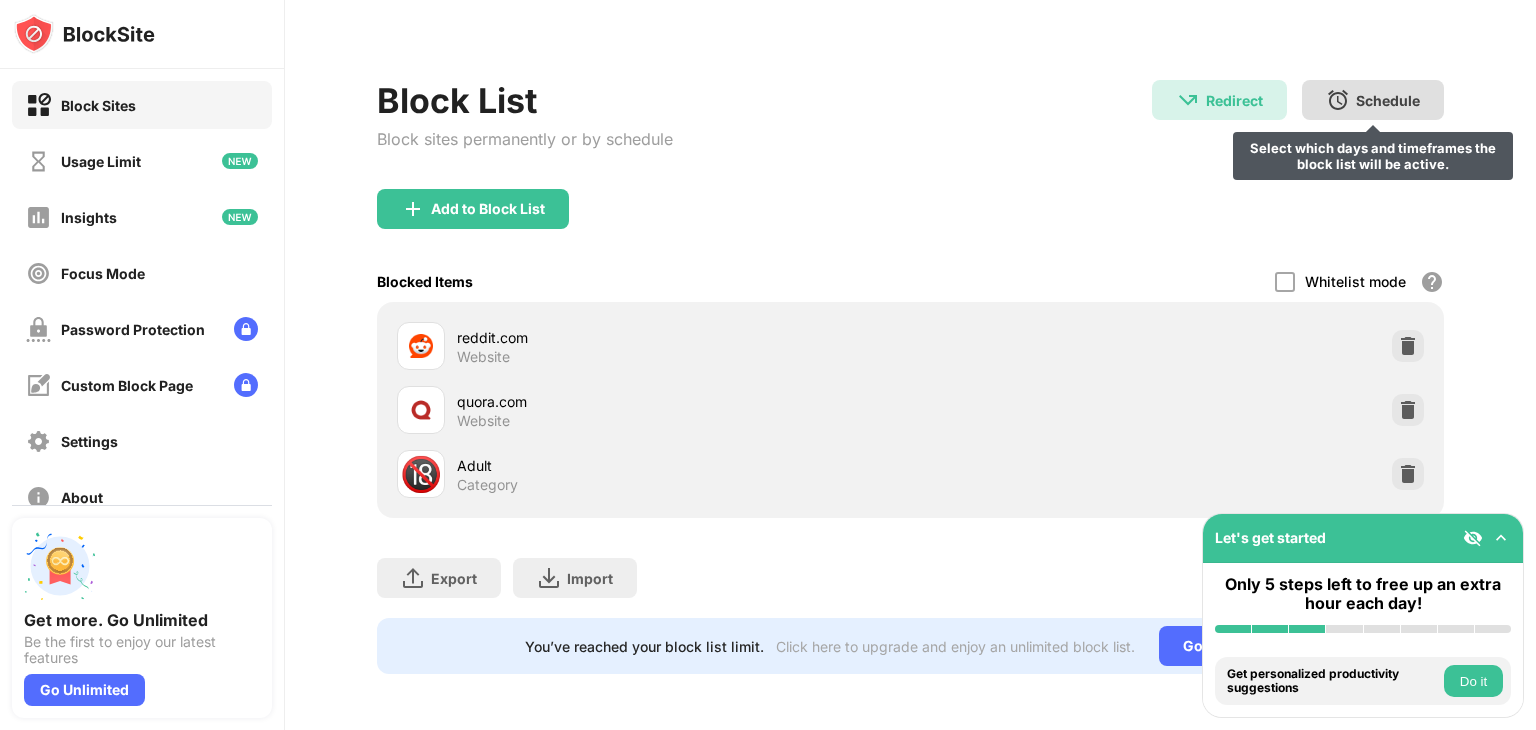 click on "Schedule Select which days and timeframes the block list will be active." at bounding box center (1373, 100) 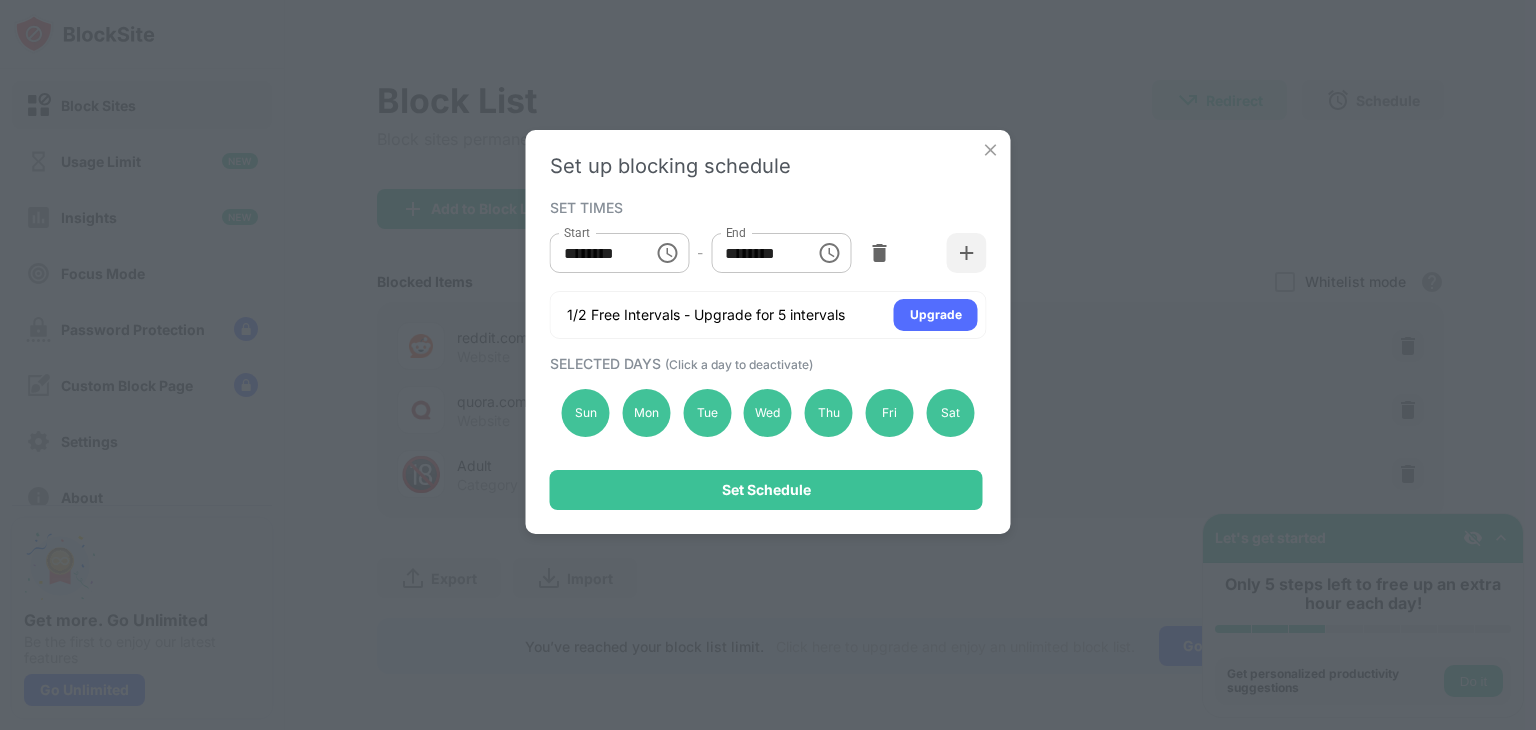 click at bounding box center (991, 150) 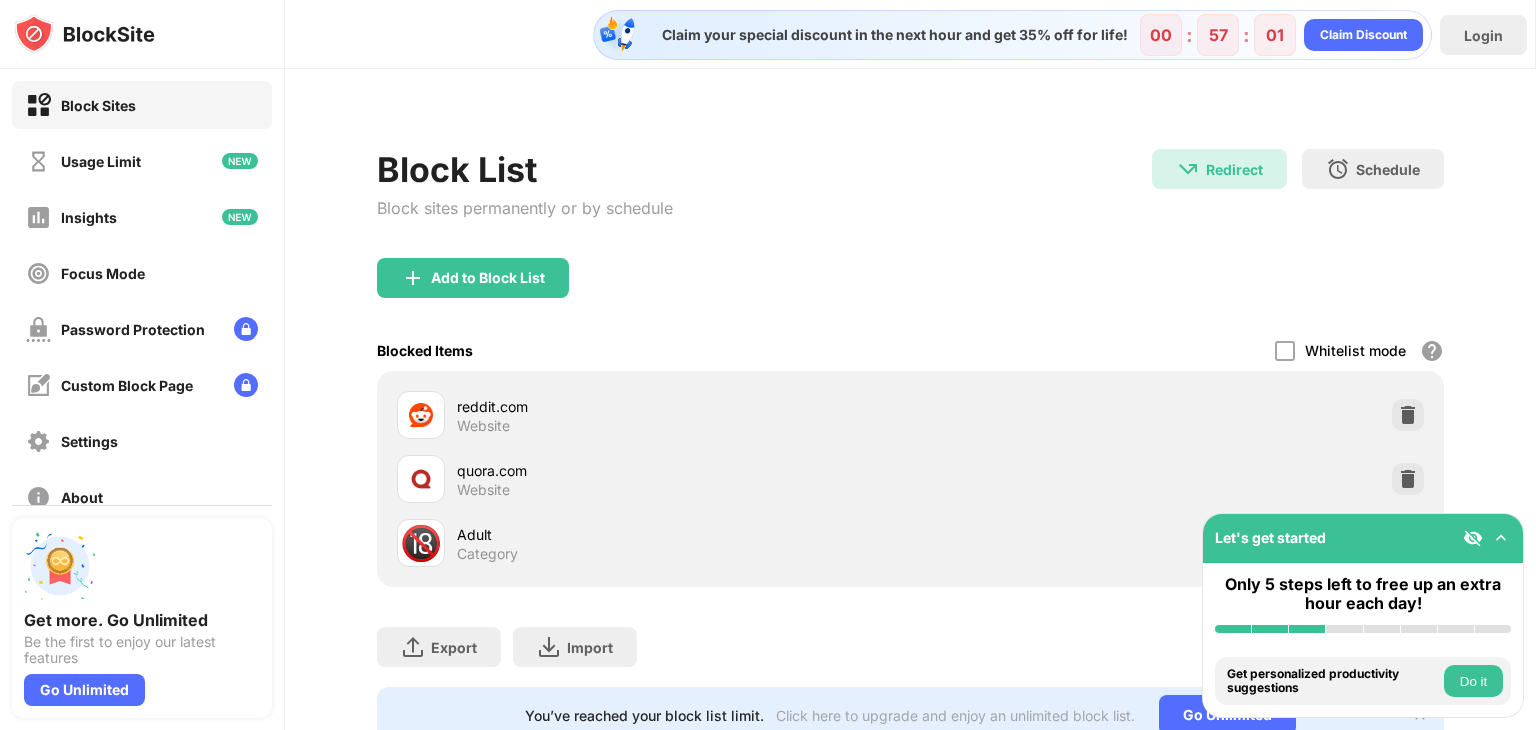 scroll, scrollTop: 83, scrollLeft: 0, axis: vertical 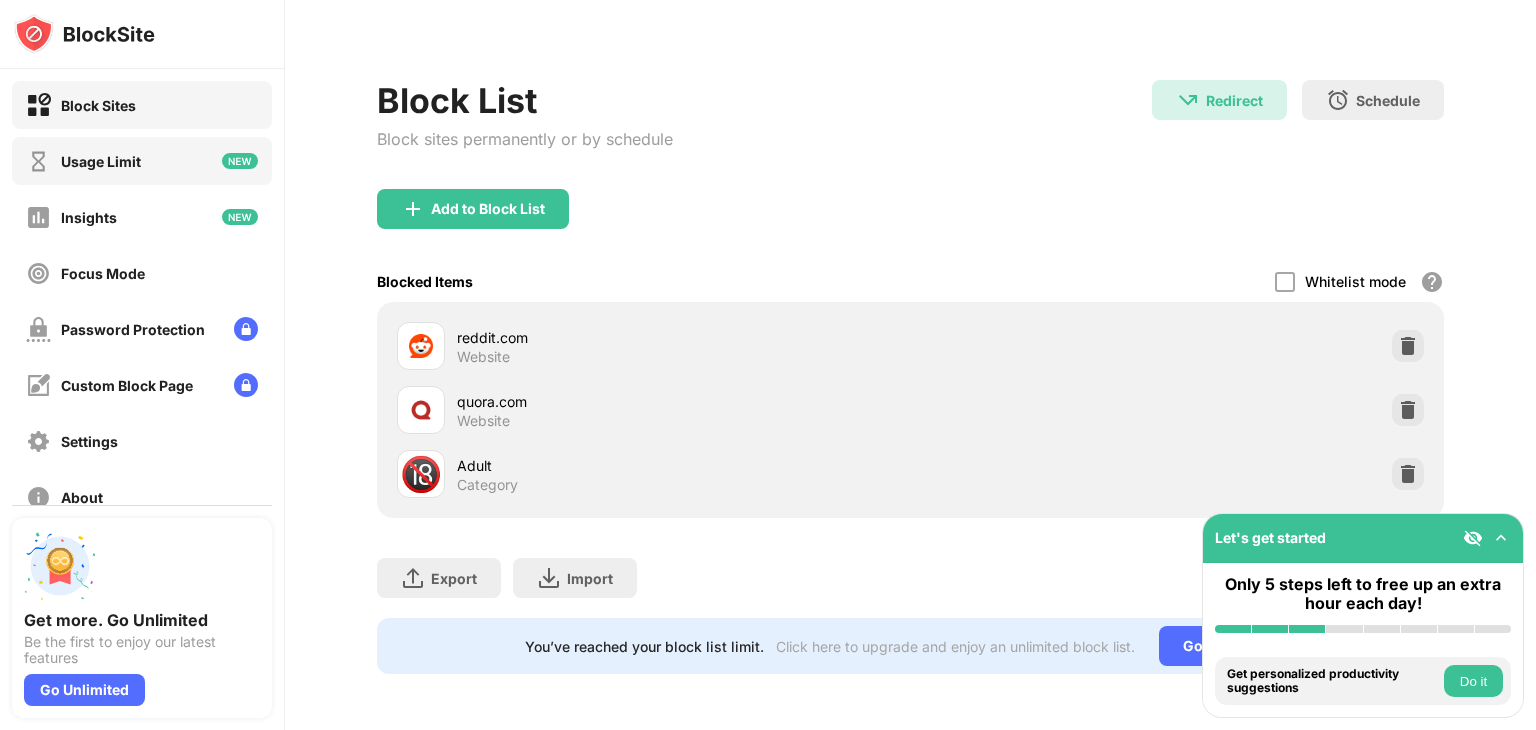 click on "Usage Limit" at bounding box center (142, 161) 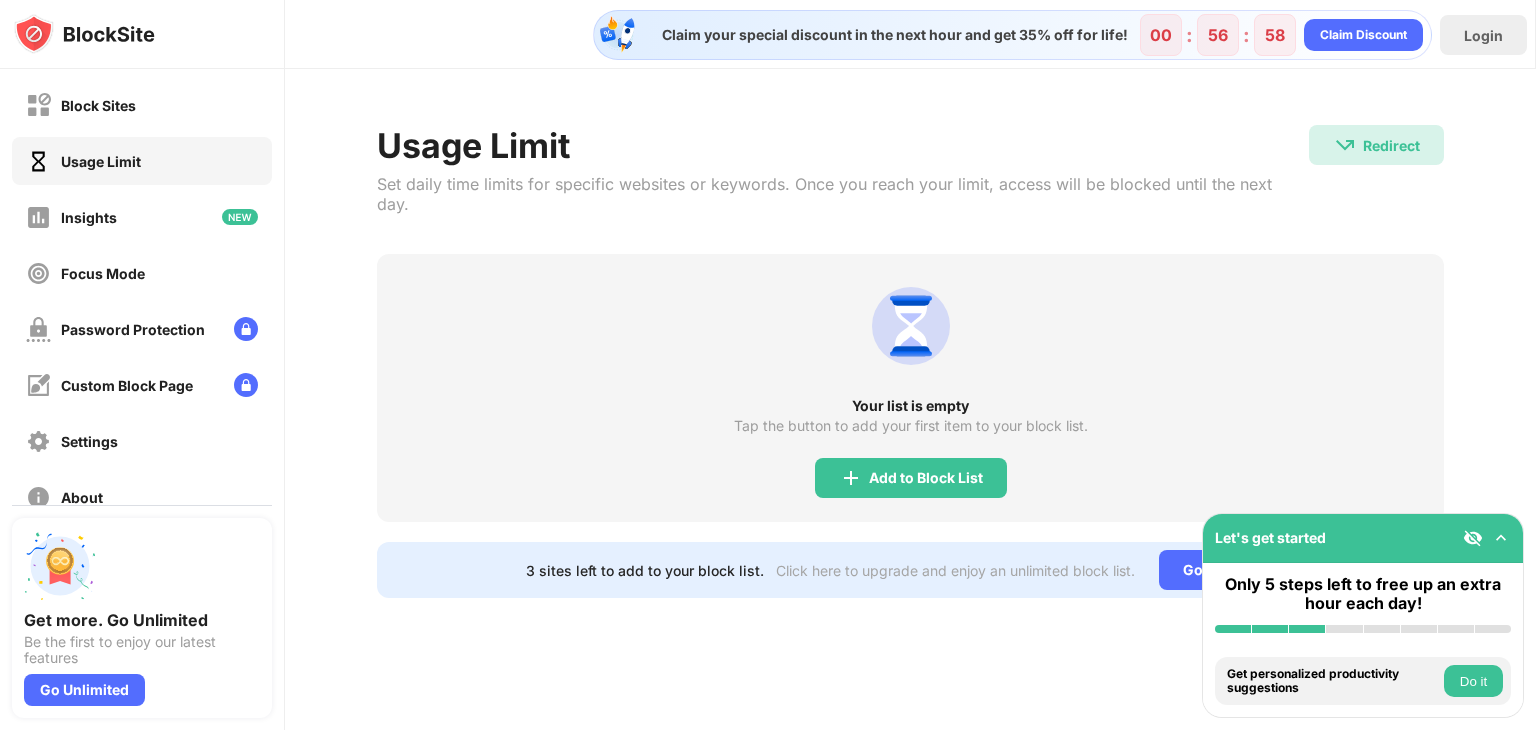 scroll, scrollTop: 0, scrollLeft: 0, axis: both 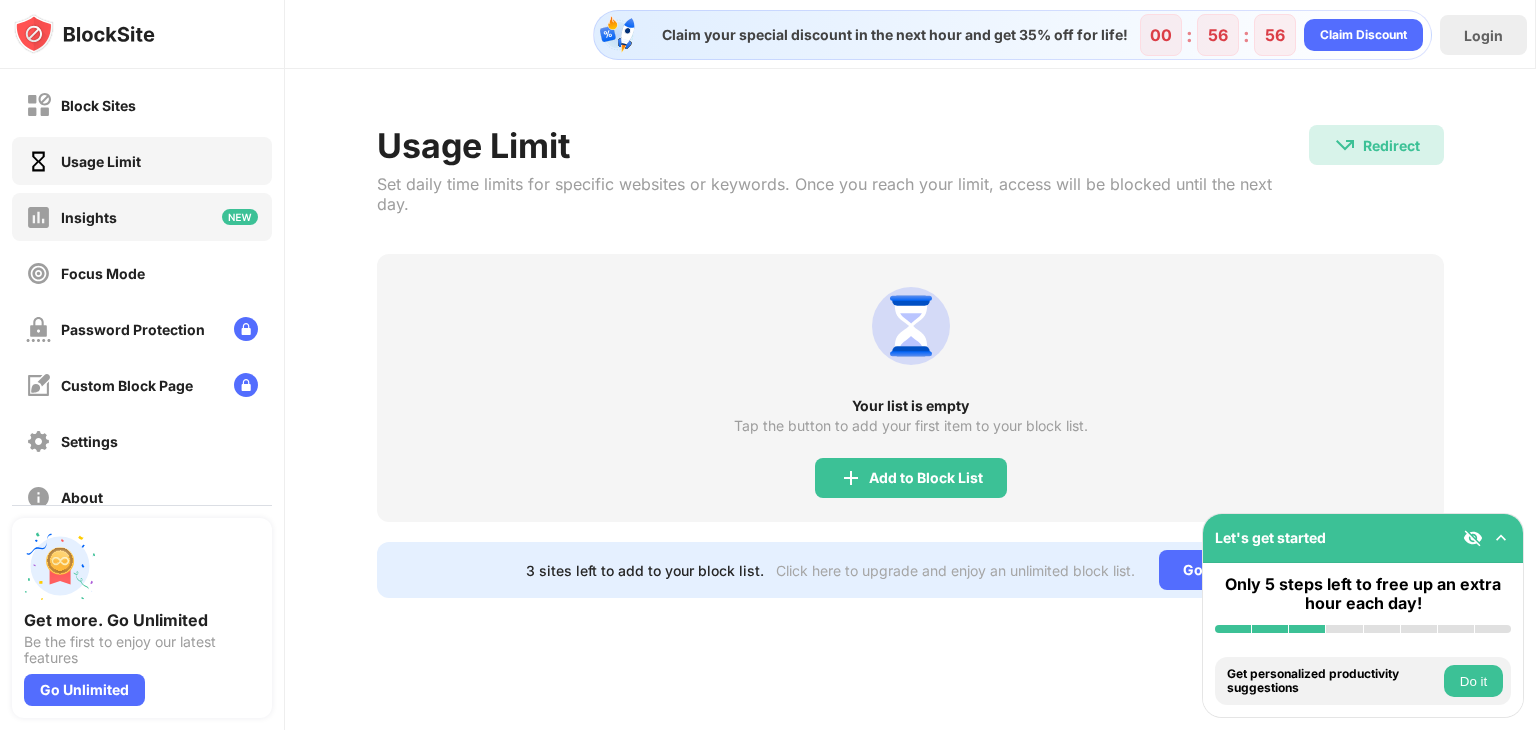 click on "Insights" at bounding box center [142, 217] 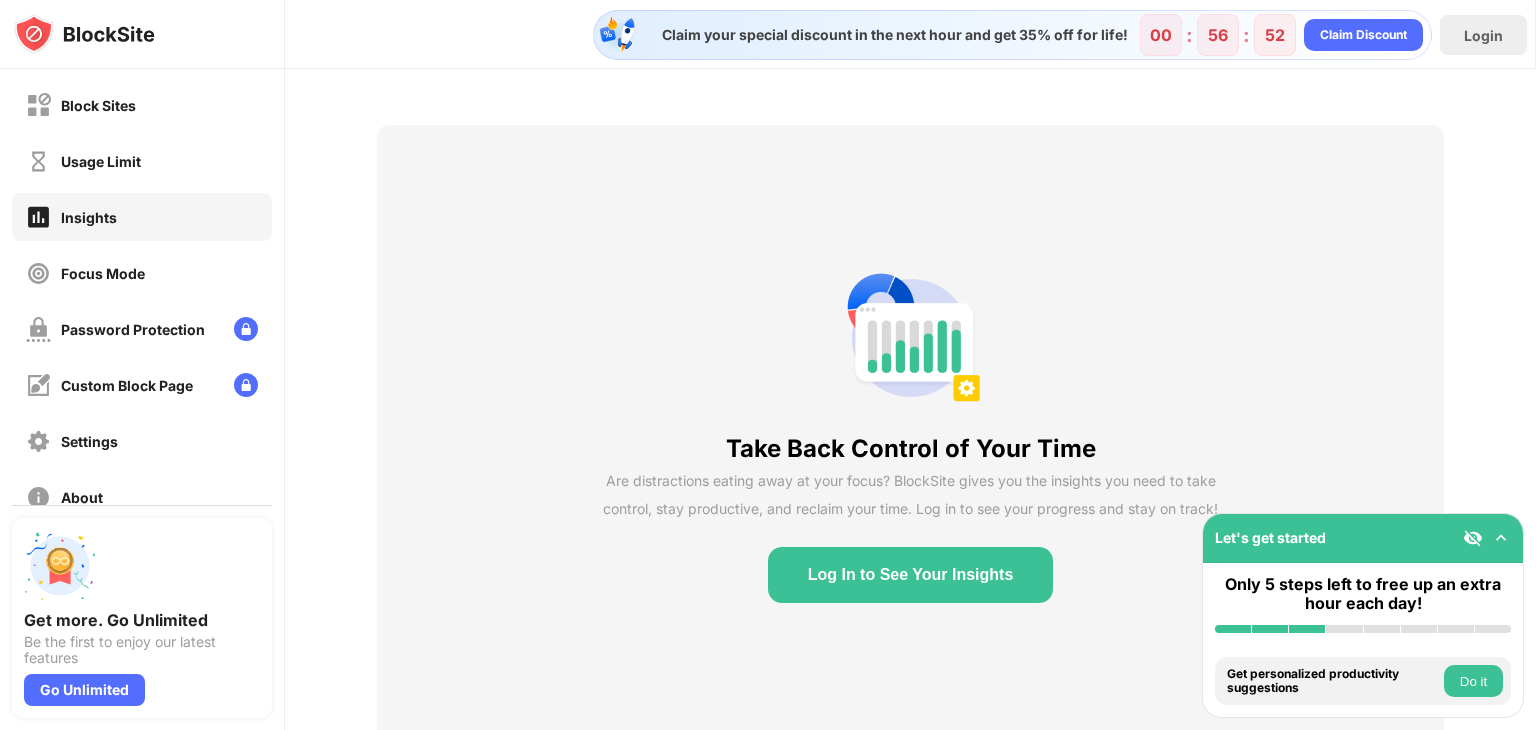 scroll, scrollTop: 148, scrollLeft: 0, axis: vertical 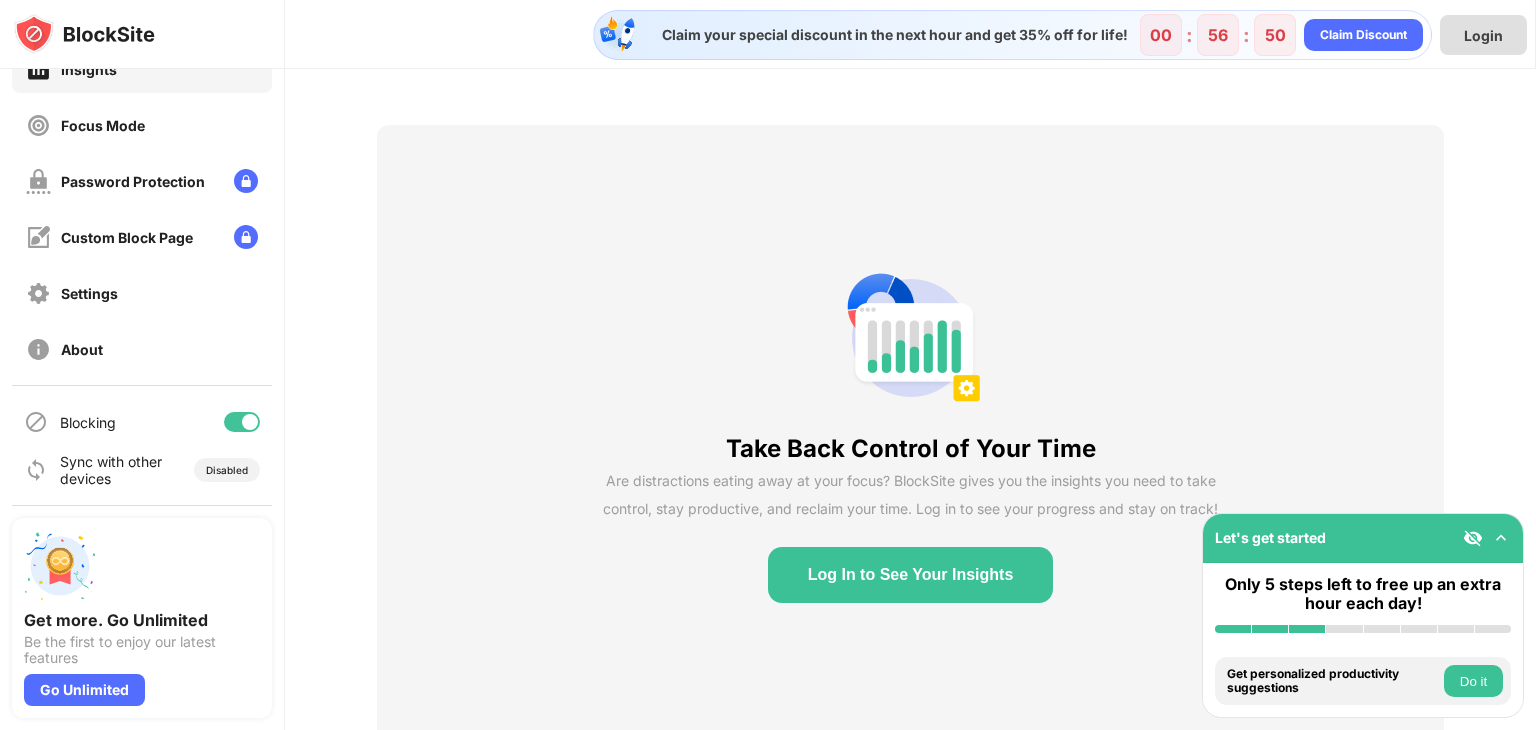click on "Login" at bounding box center [1483, 35] 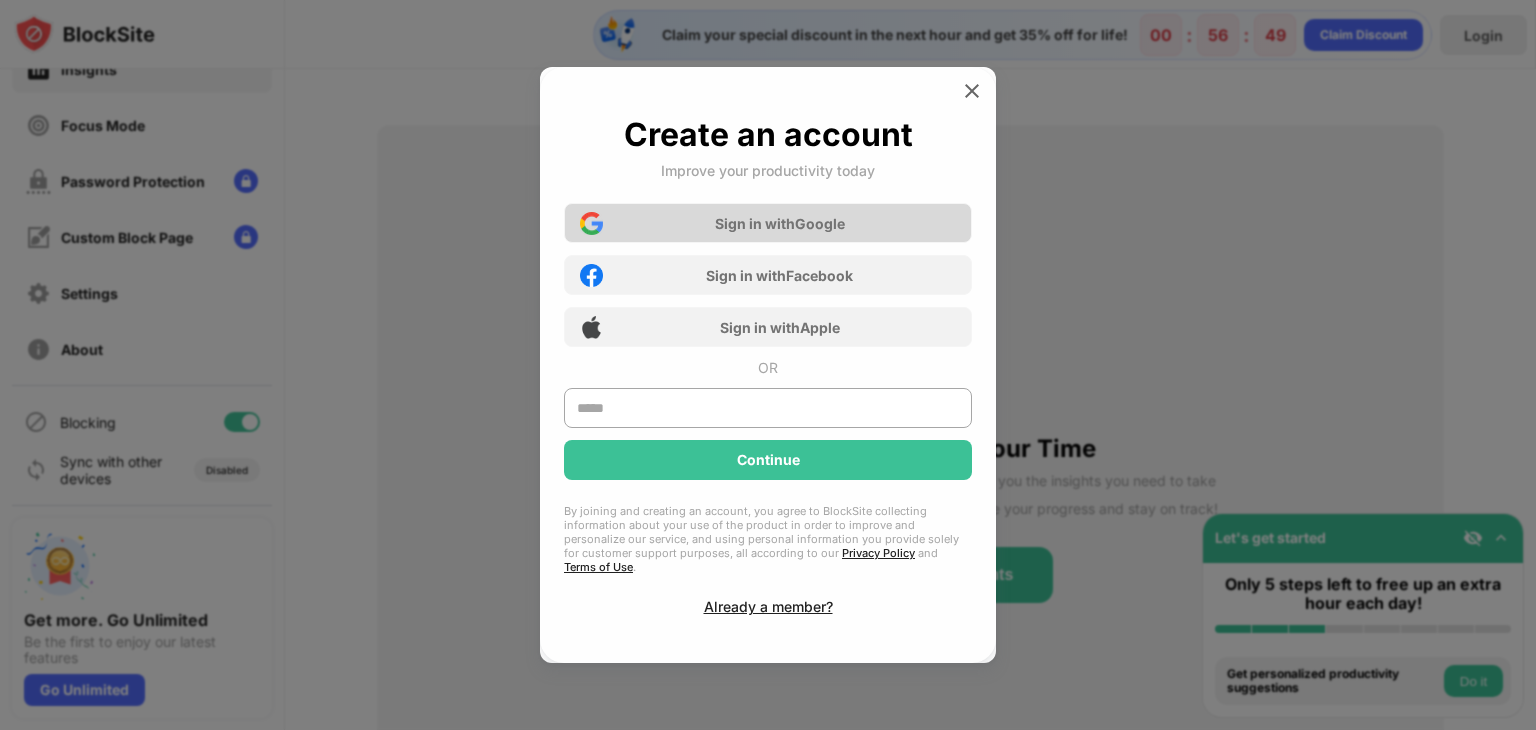 click on "Sign in with  Google" at bounding box center [780, 223] 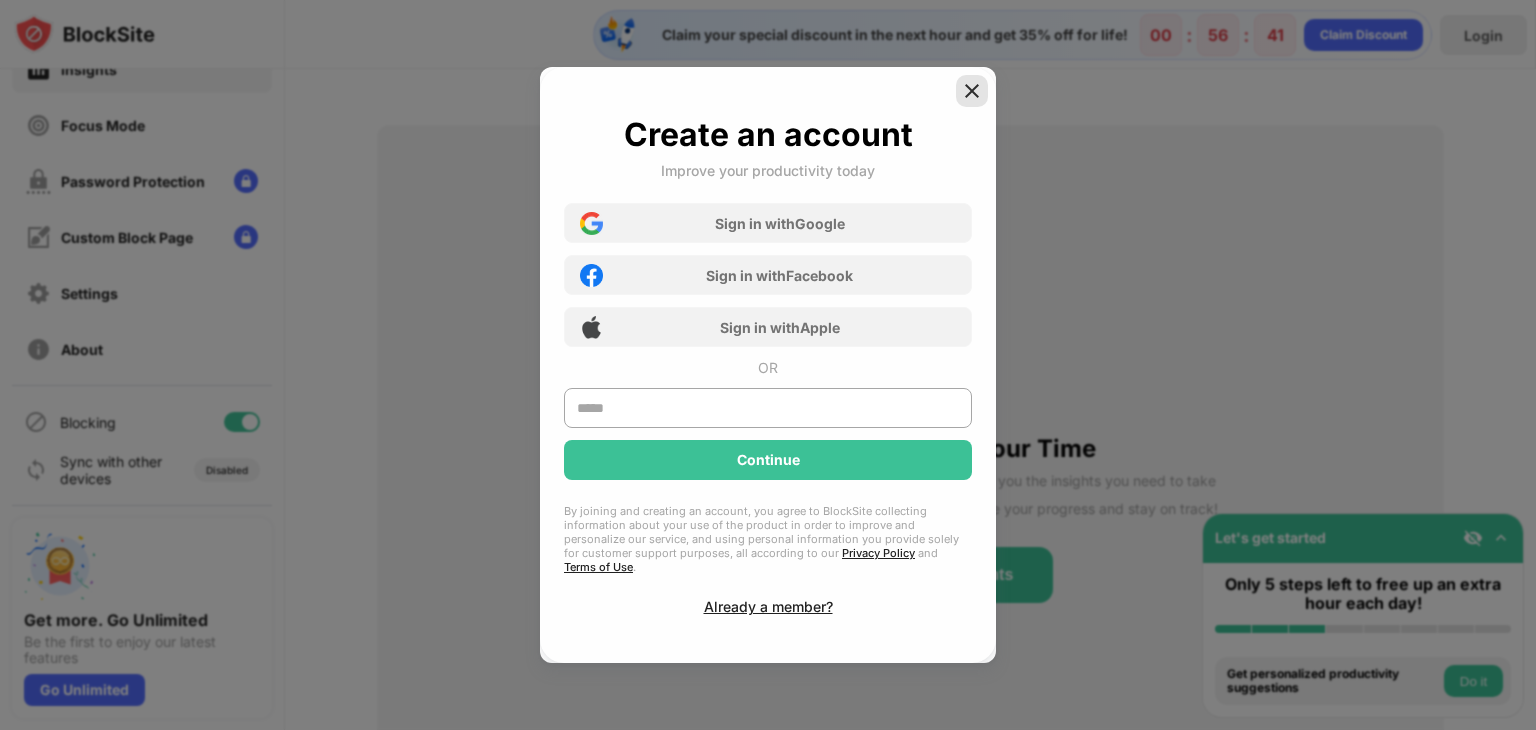 click at bounding box center [972, 91] 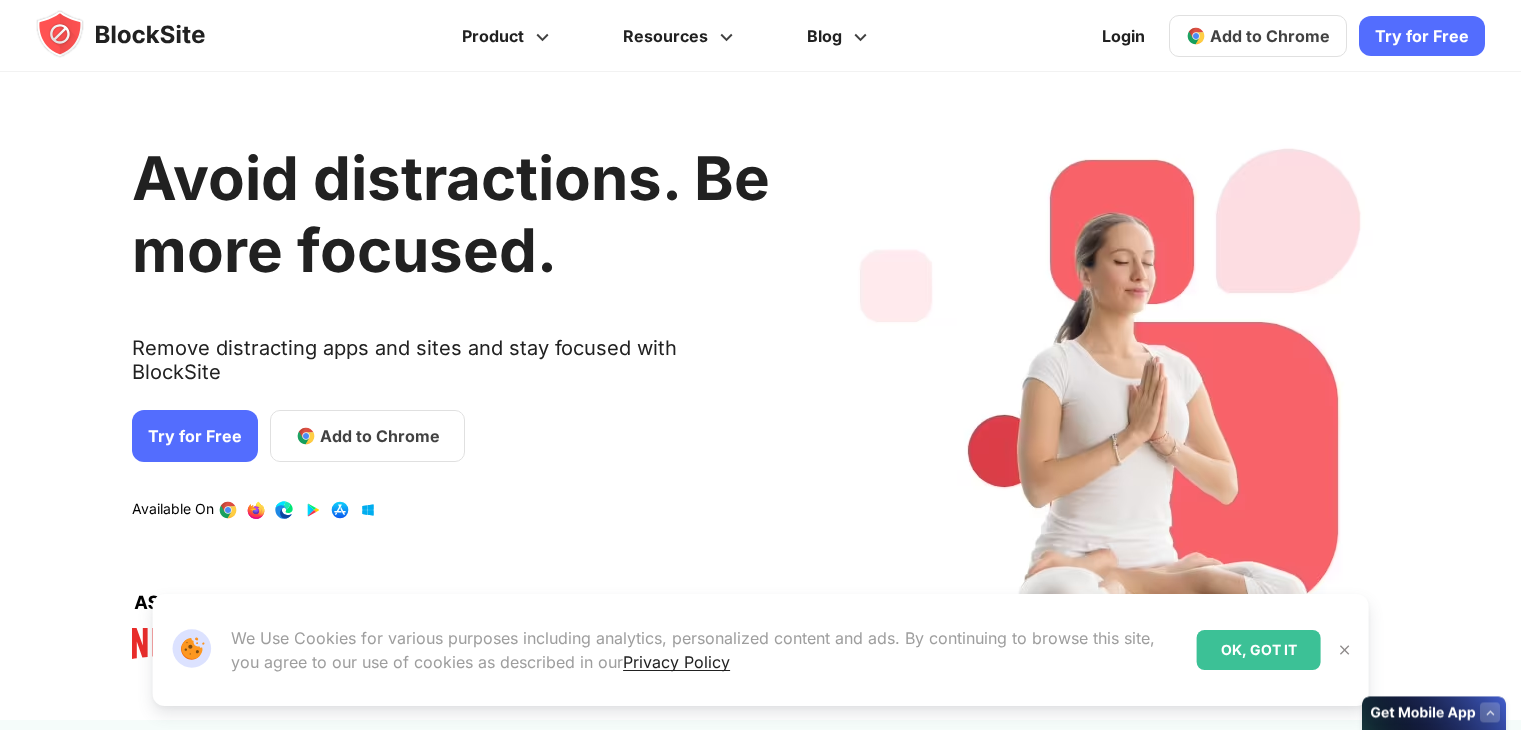 scroll, scrollTop: 0, scrollLeft: 0, axis: both 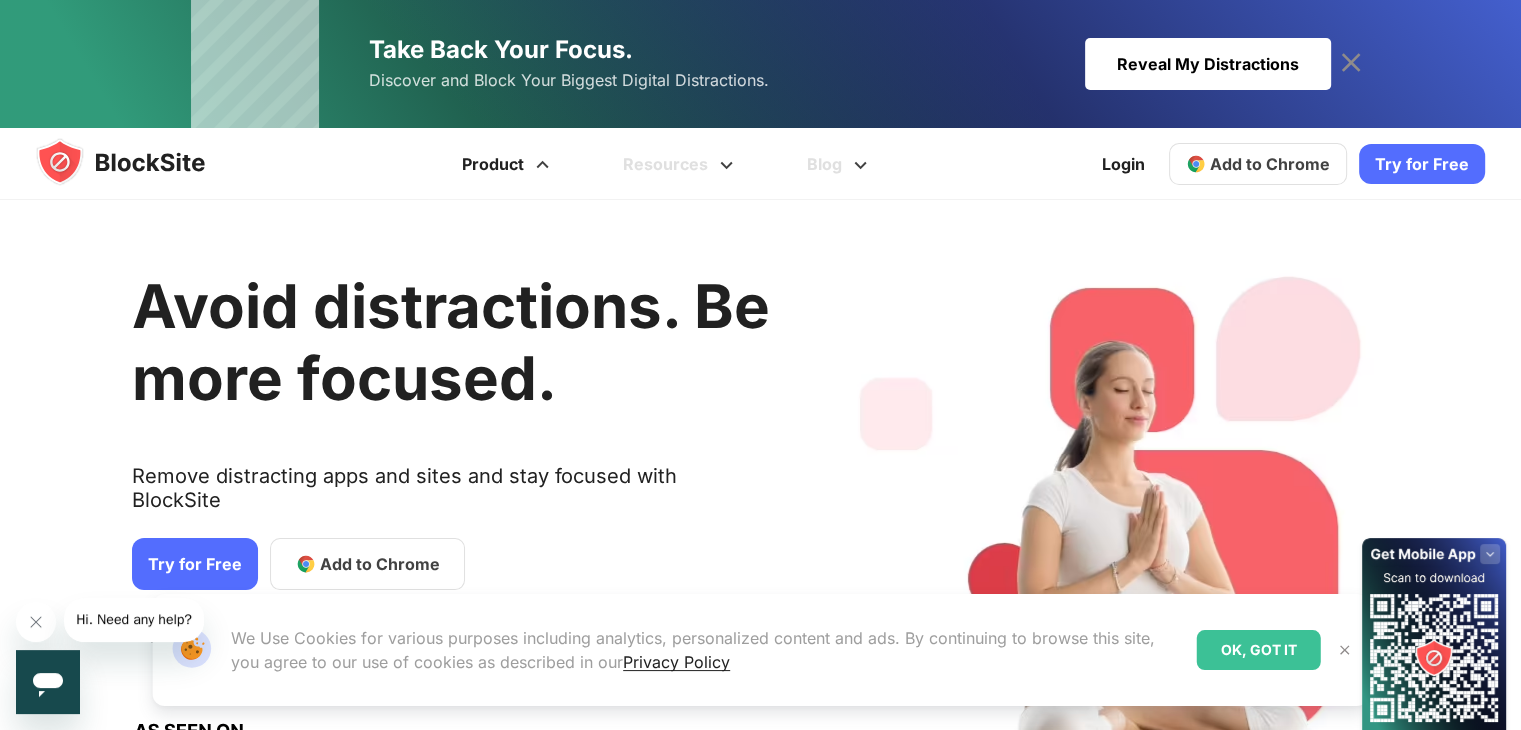click on "Product" at bounding box center [508, 164] 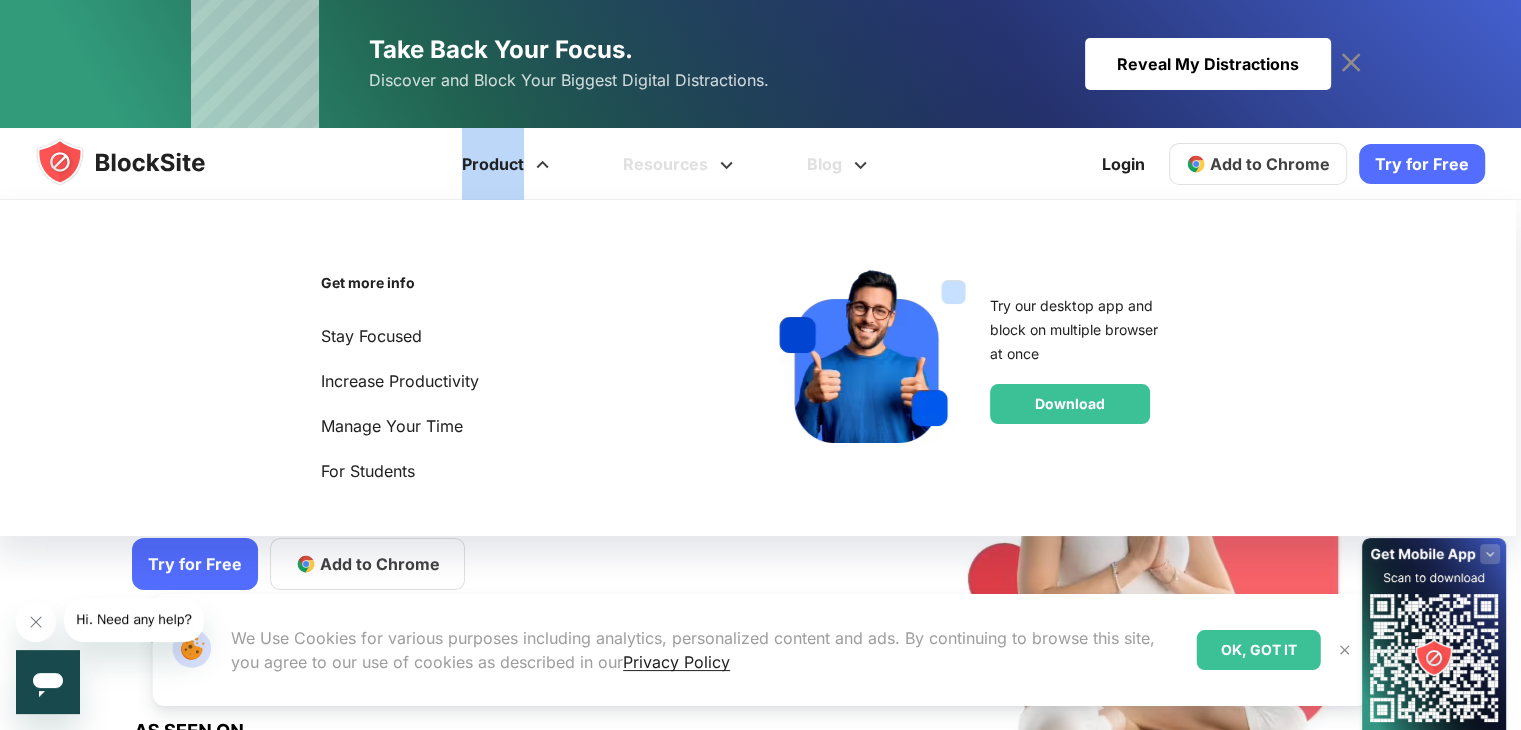 click on "Product" at bounding box center [508, 164] 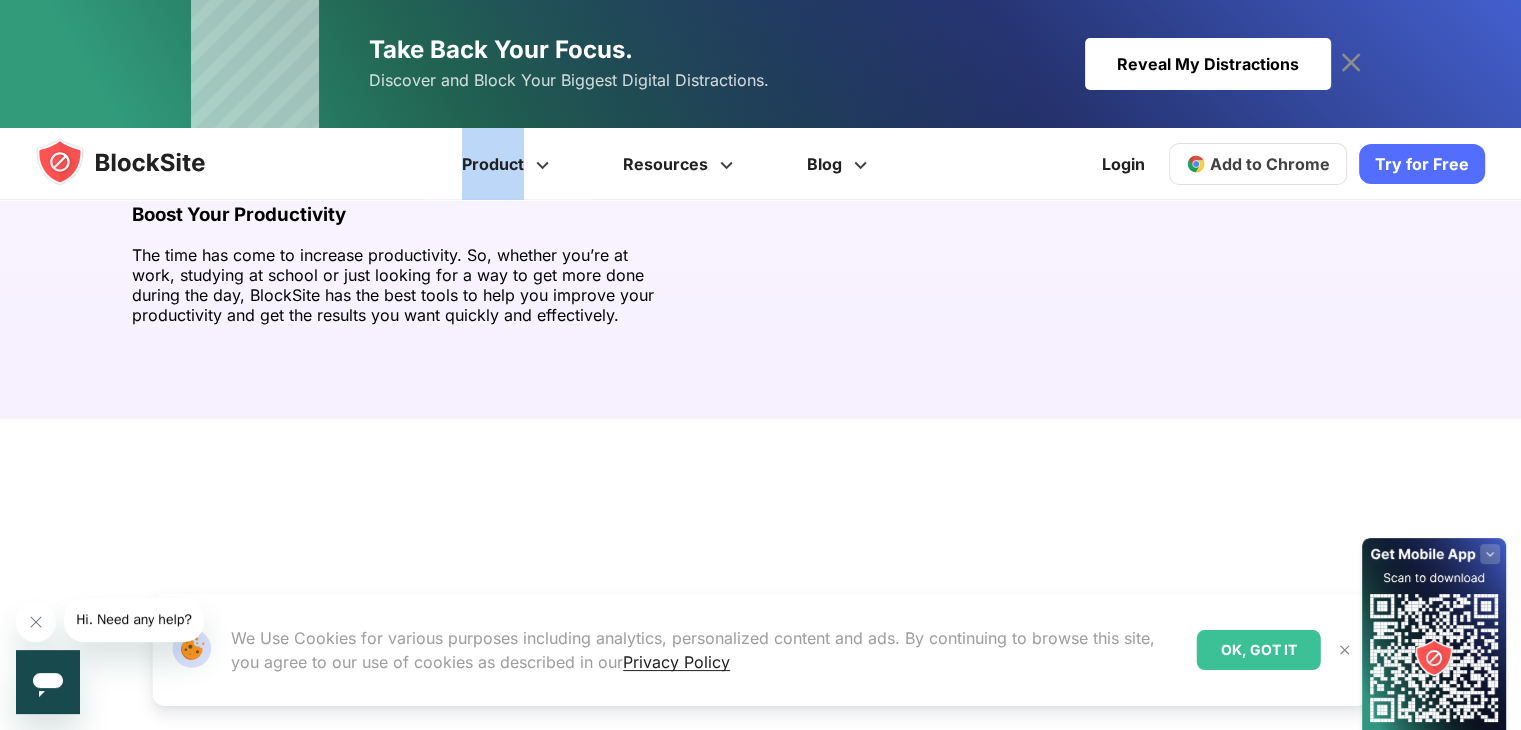 scroll, scrollTop: 4196, scrollLeft: 0, axis: vertical 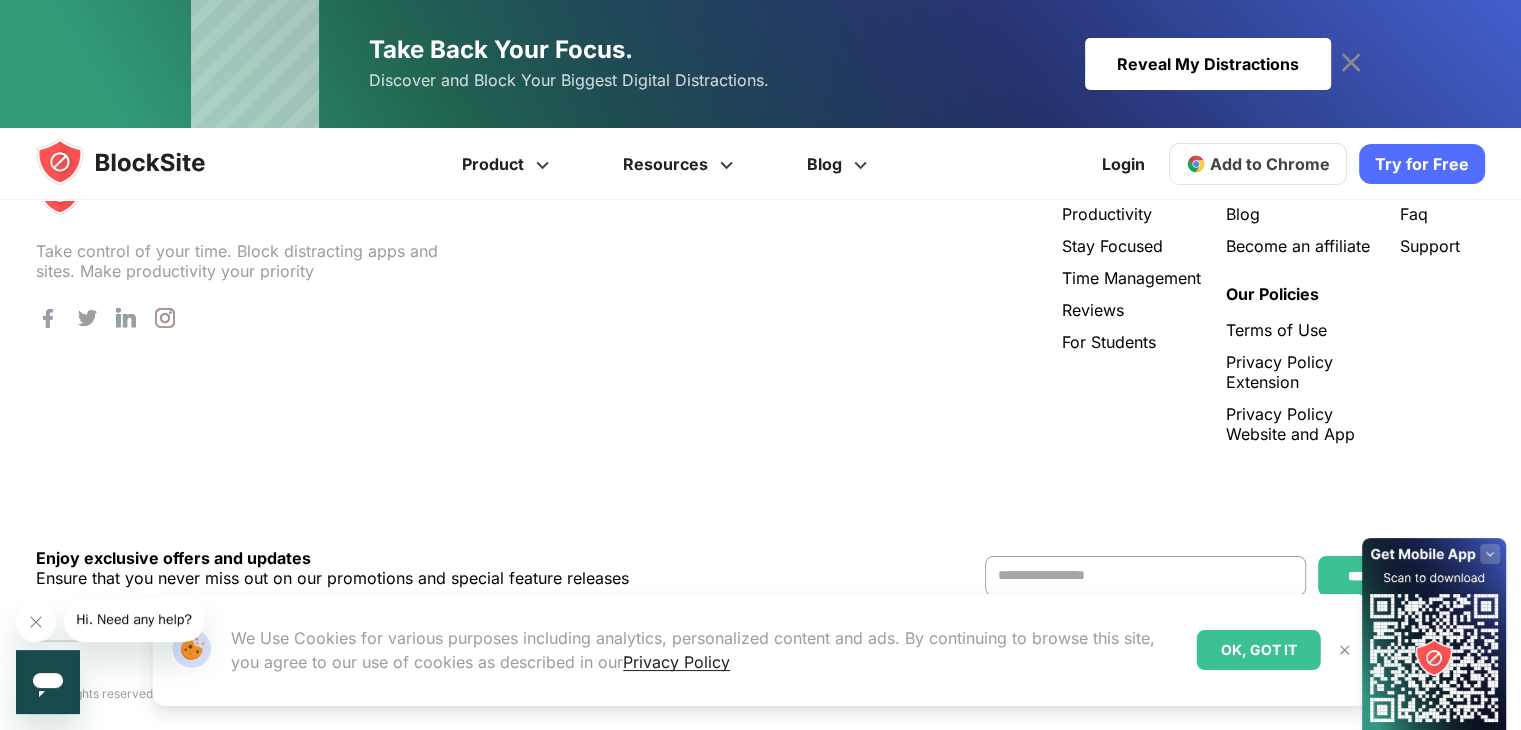 click on "OK, GOT IT" at bounding box center [1259, 650] 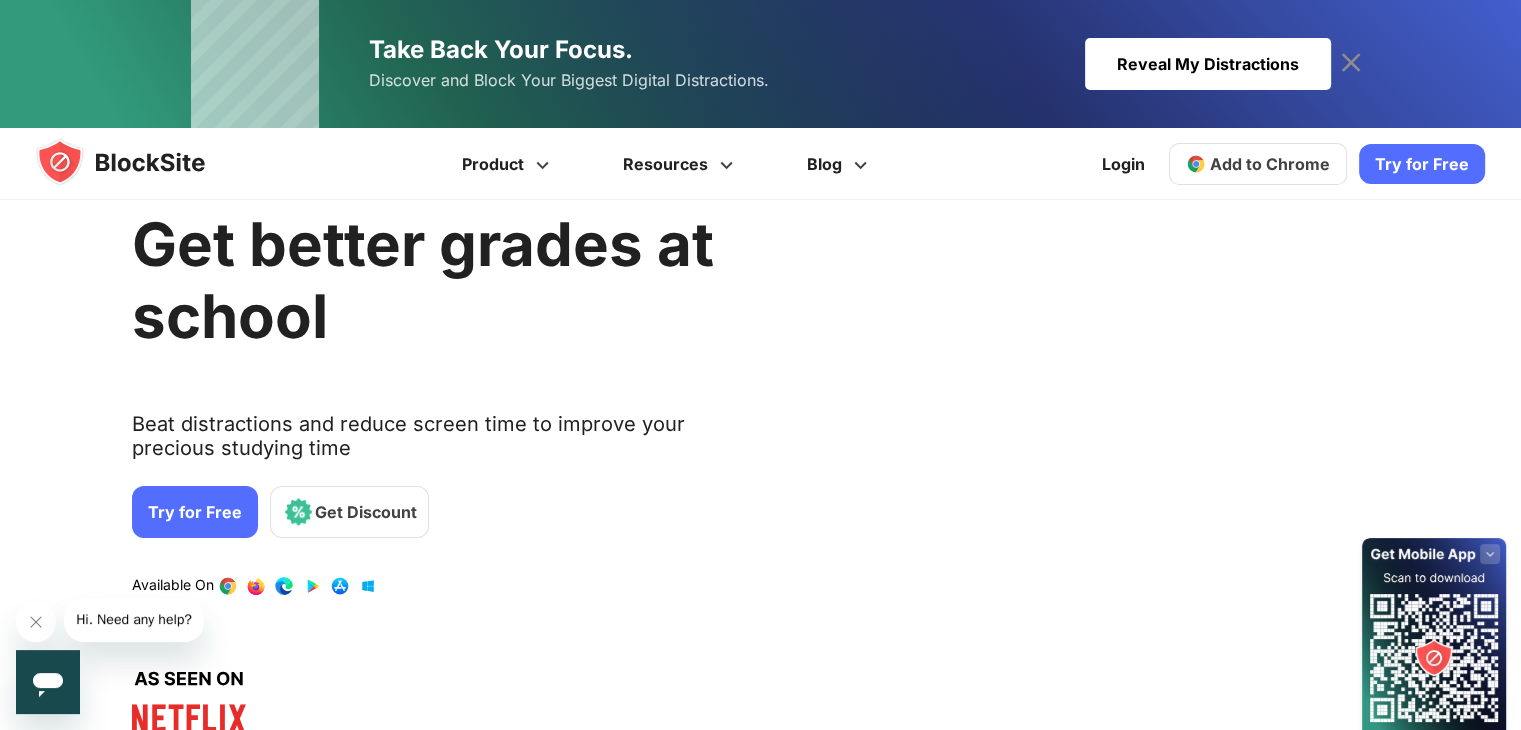 scroll, scrollTop: 0, scrollLeft: 0, axis: both 